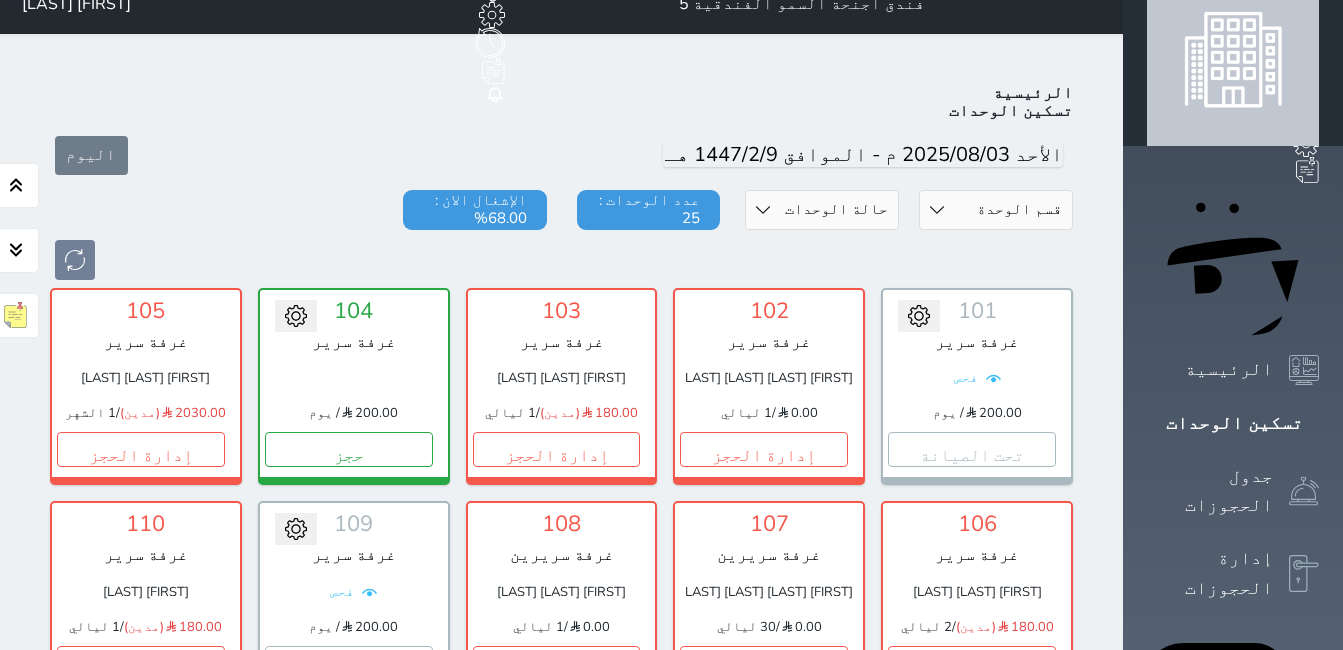 scroll, scrollTop: 0, scrollLeft: 0, axis: both 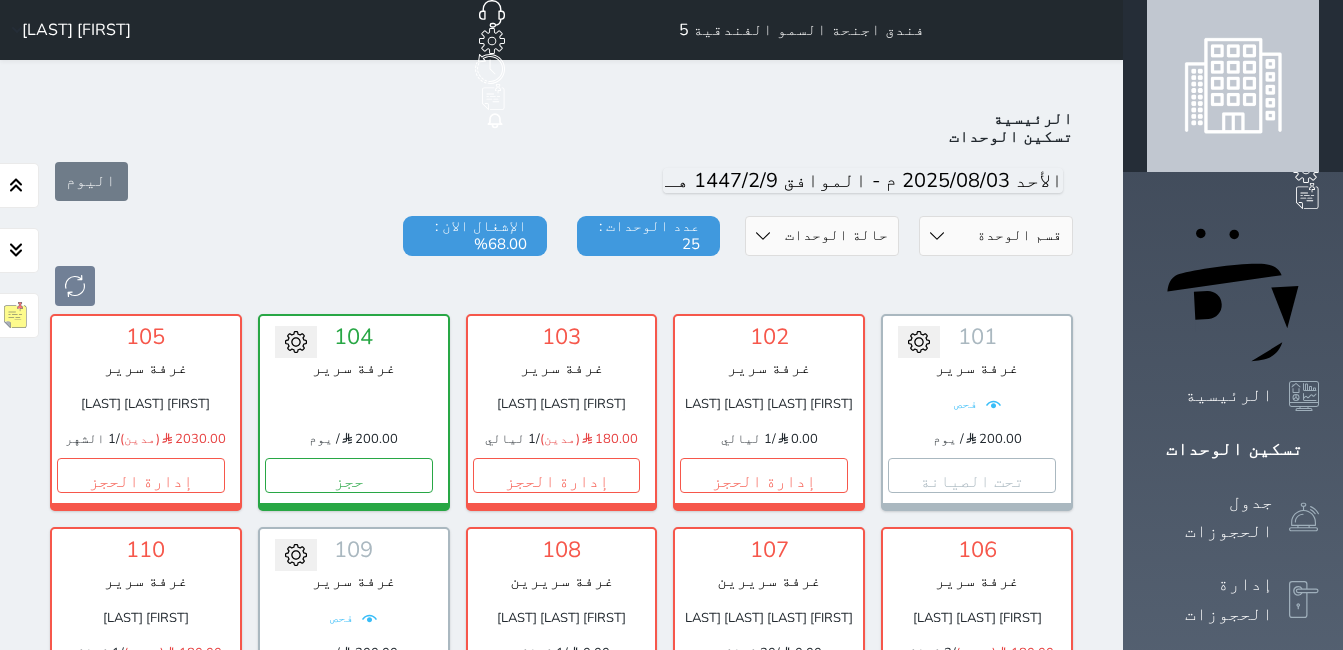click on "[FIRST] [LAST]" at bounding box center (76, 30) 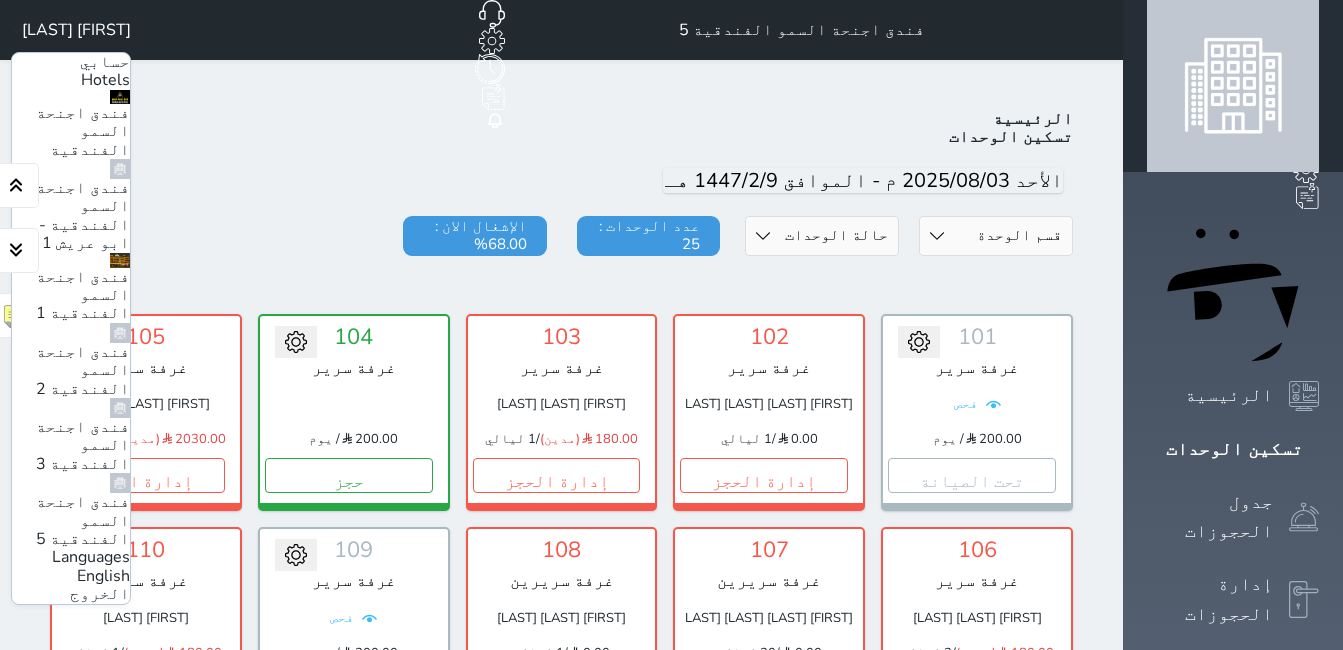 click on "فندق اجنحة السمو الفندقية 3" at bounding box center (83, 445) 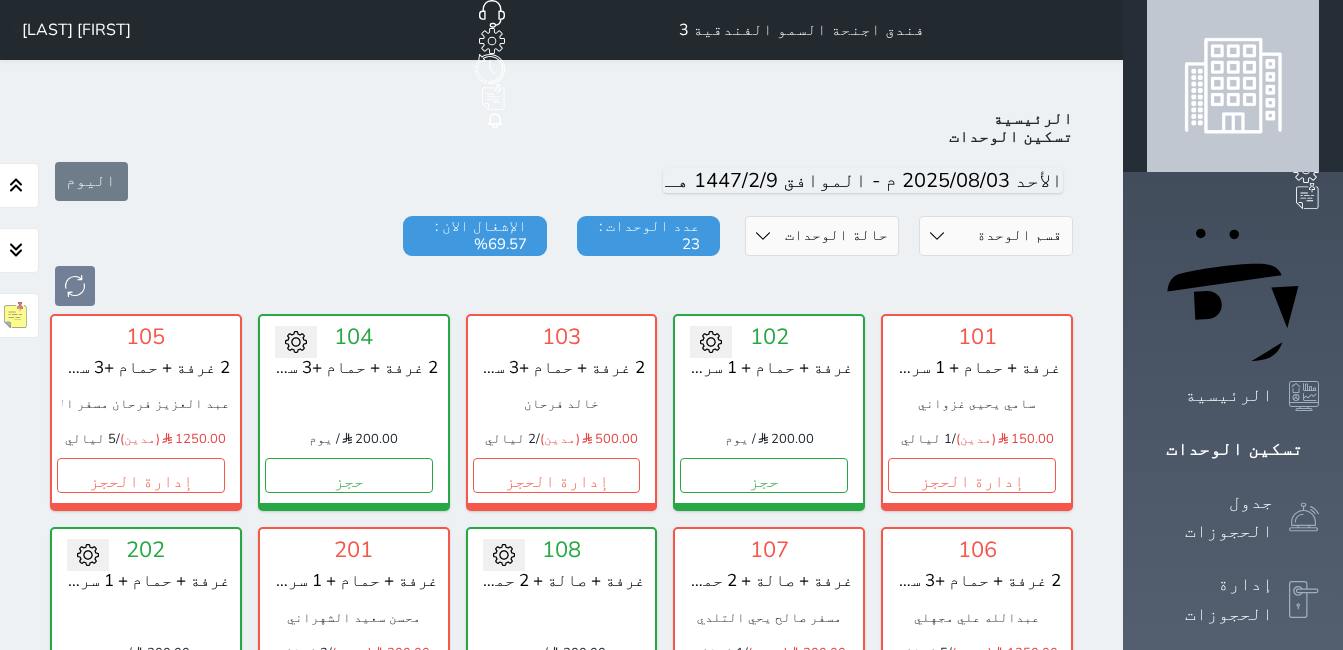 scroll, scrollTop: 78, scrollLeft: 0, axis: vertical 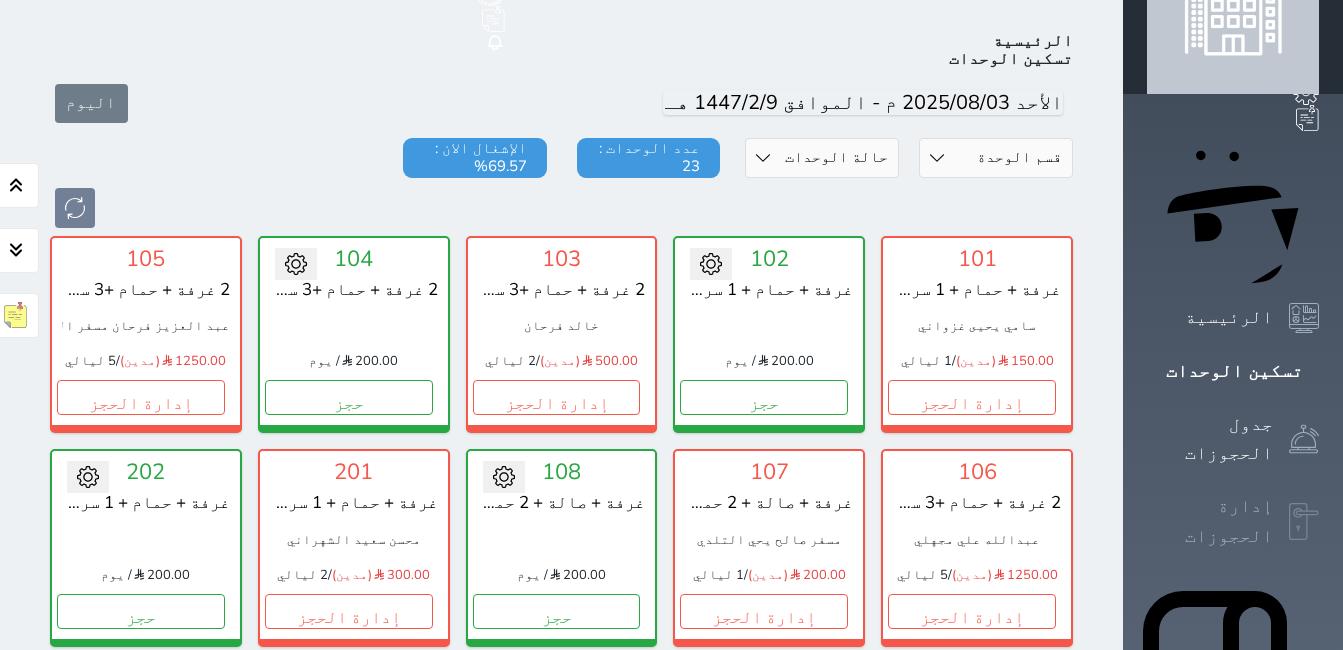 click 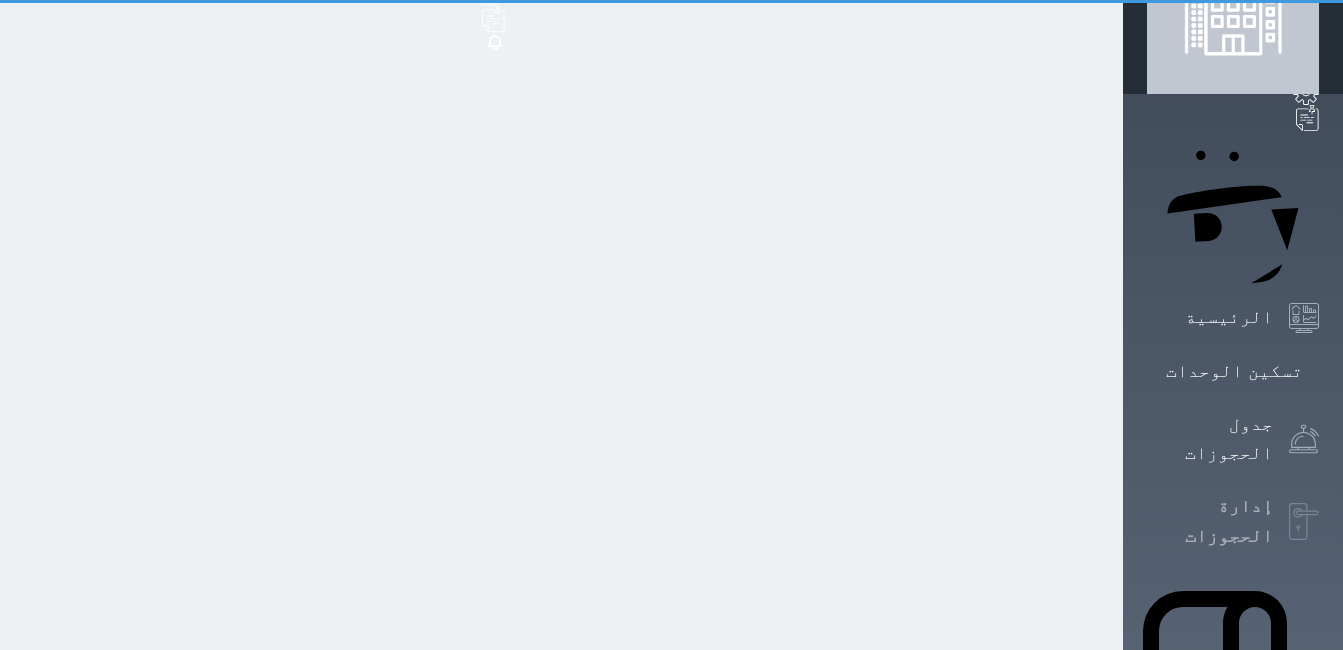 scroll, scrollTop: 0, scrollLeft: 0, axis: both 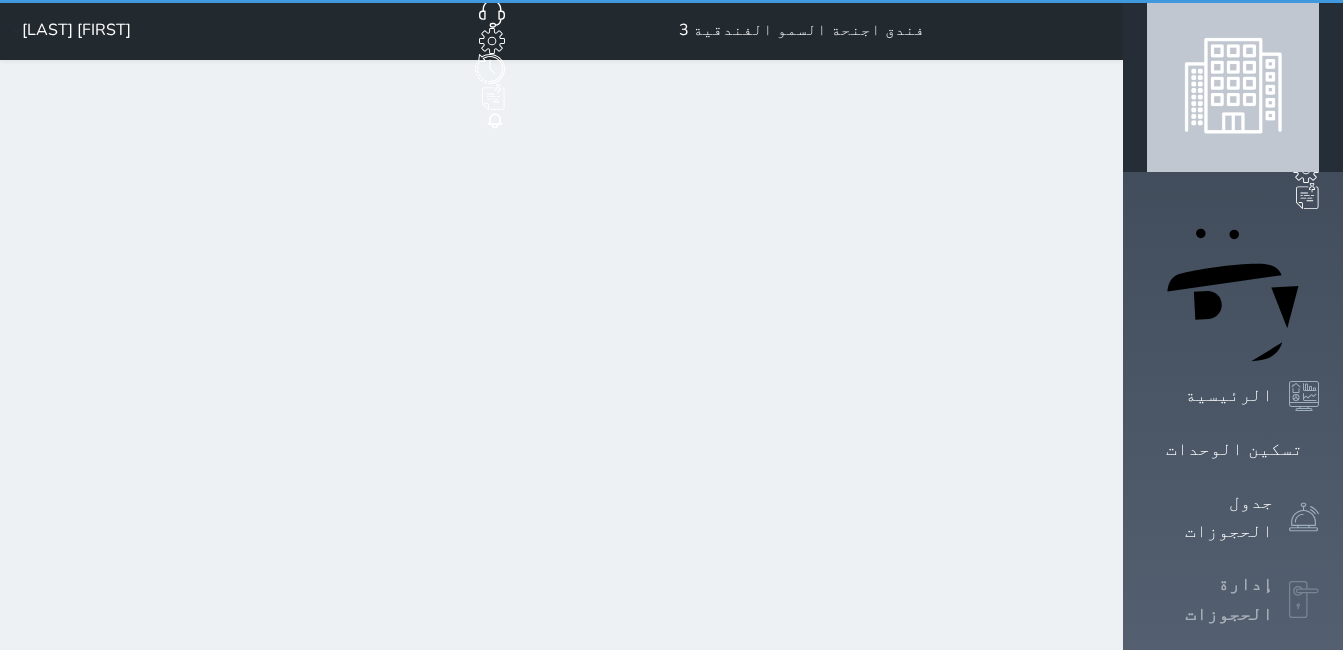 select on "open_all" 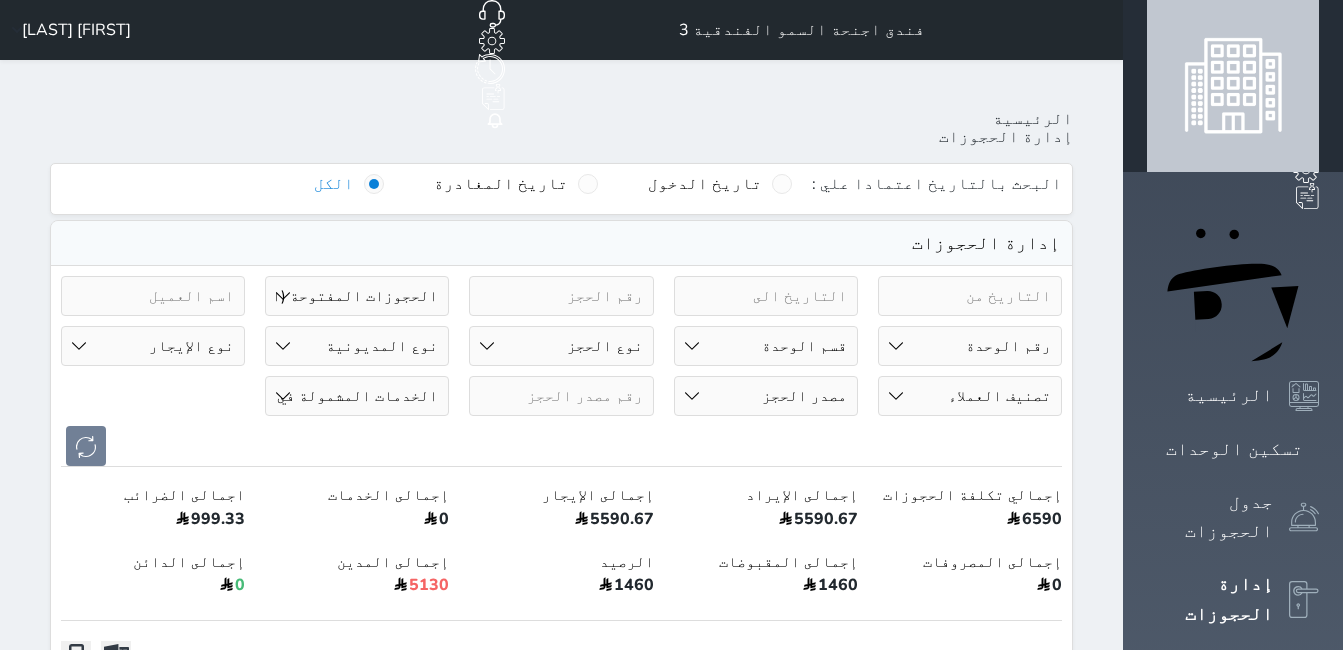 click on "رقم الوحدة
101 - غرفة + حمام + 1 سرير
102 - غرفة + حمام + 1 سرير
103 - 2 غرفة + حمام +3 سرير
104 - 2 غرفة + حمام +3 سرير
105 - 2 غرفة + حمام +3 سرير
106 - 2 غرفة + حمام +3 سرير
107 - غرفة + صالة + 2 حمام
108 - غرفة + صالة + 2 حمام
201 - غرفة + حمام + 1 سرير
202 - غرفة + حمام + 1 سرير
203 - 2 غرفة + حمام +3 سرير
204 - 2 غرفة + حمام +3 سرير
205 - 2 غرفة + حمام +3 سرير
206 - 2 غرفة + حمام +3 سرير" at bounding box center (970, 346) 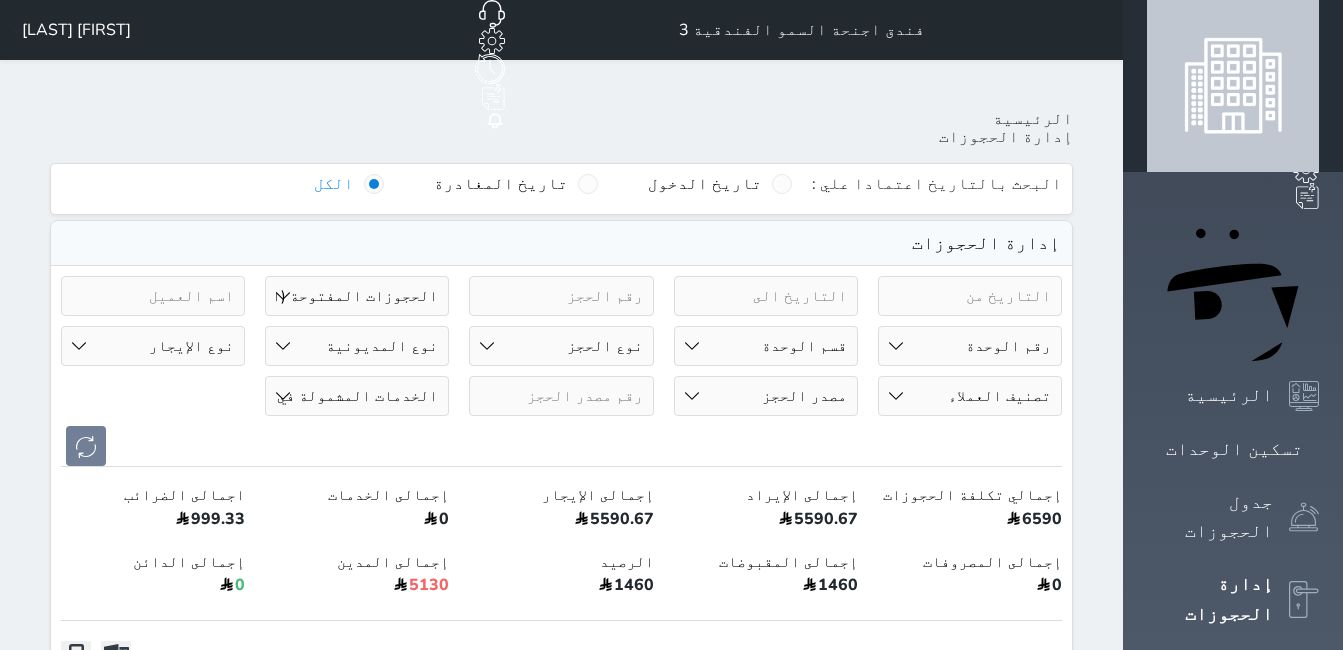 select on "86424" 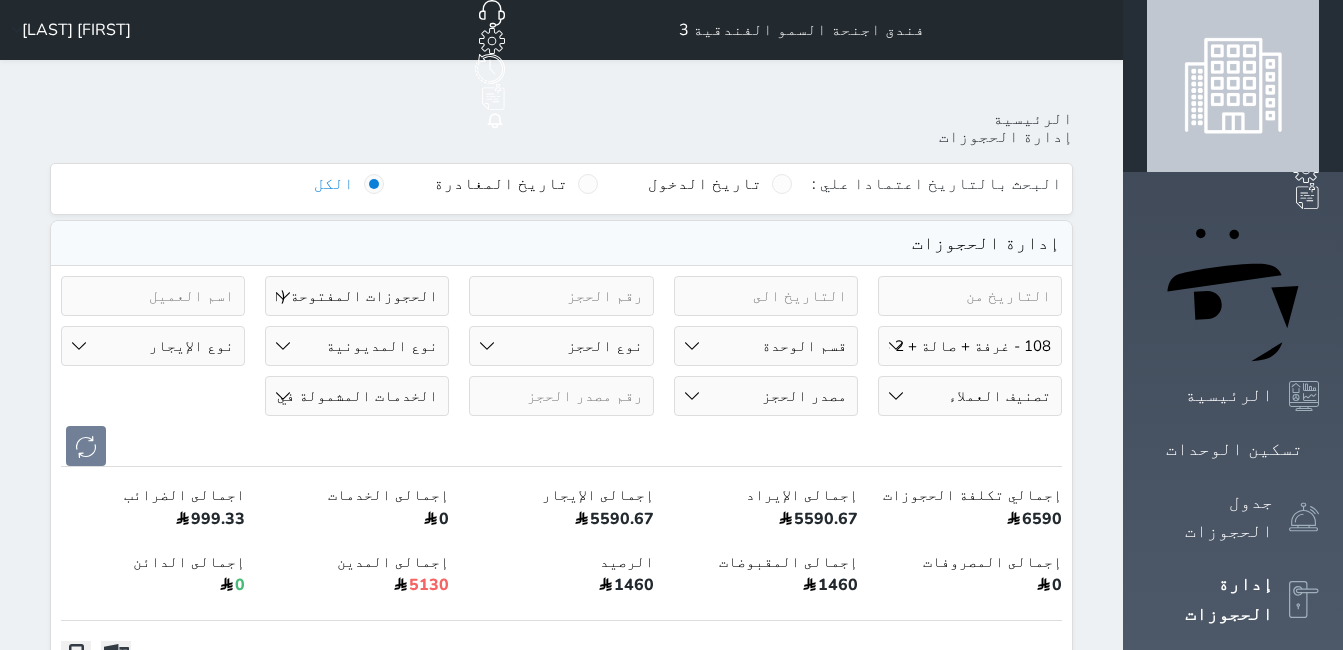 click on "رقم الوحدة
101 - غرفة + حمام + 1 سرير
102 - غرفة + حمام + 1 سرير
103 - 2 غرفة + حمام +3 سرير
104 - 2 غرفة + حمام +3 سرير
105 - 2 غرفة + حمام +3 سرير
106 - 2 غرفة + حمام +3 سرير
107 - غرفة + صالة + 2 حمام
108 - غرفة + صالة + 2 حمام
201 - غرفة + حمام + 1 سرير
202 - غرفة + حمام + 1 سرير
203 - 2 غرفة + حمام +3 سرير
204 - 2 غرفة + حمام +3 سرير
205 - 2 غرفة + حمام +3 سرير
206 - 2 غرفة + حمام +3 سرير" at bounding box center (970, 346) 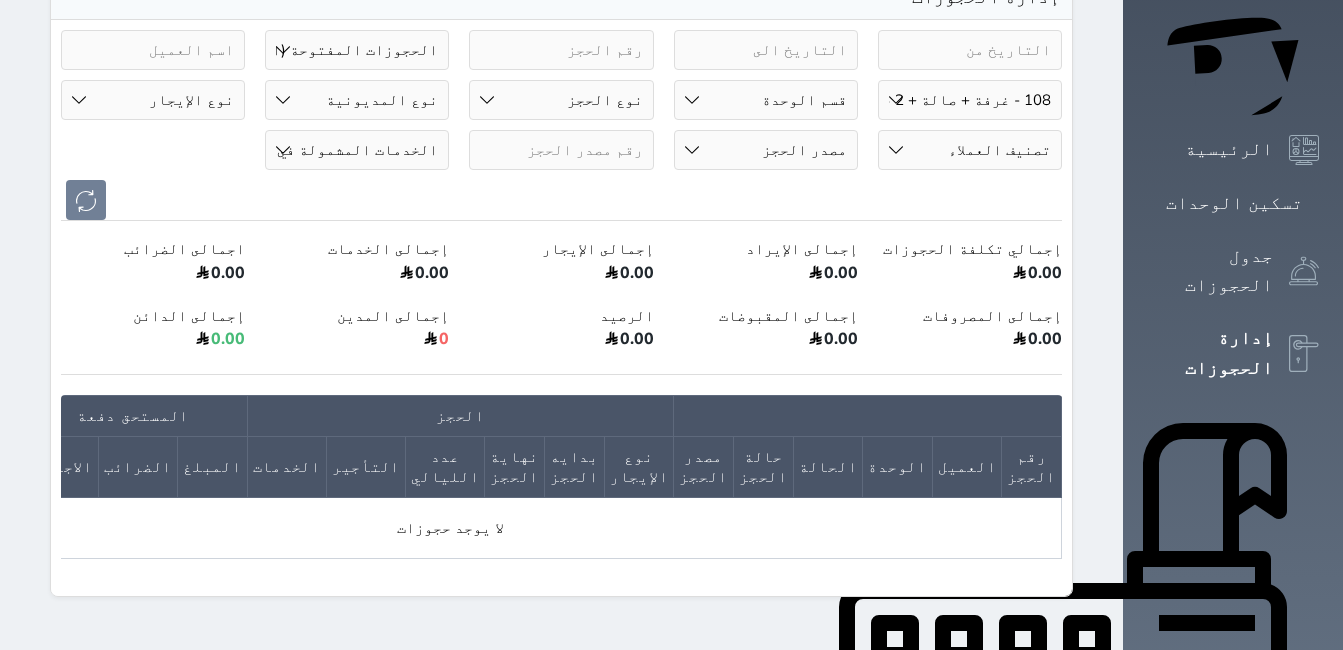 scroll, scrollTop: 0, scrollLeft: 0, axis: both 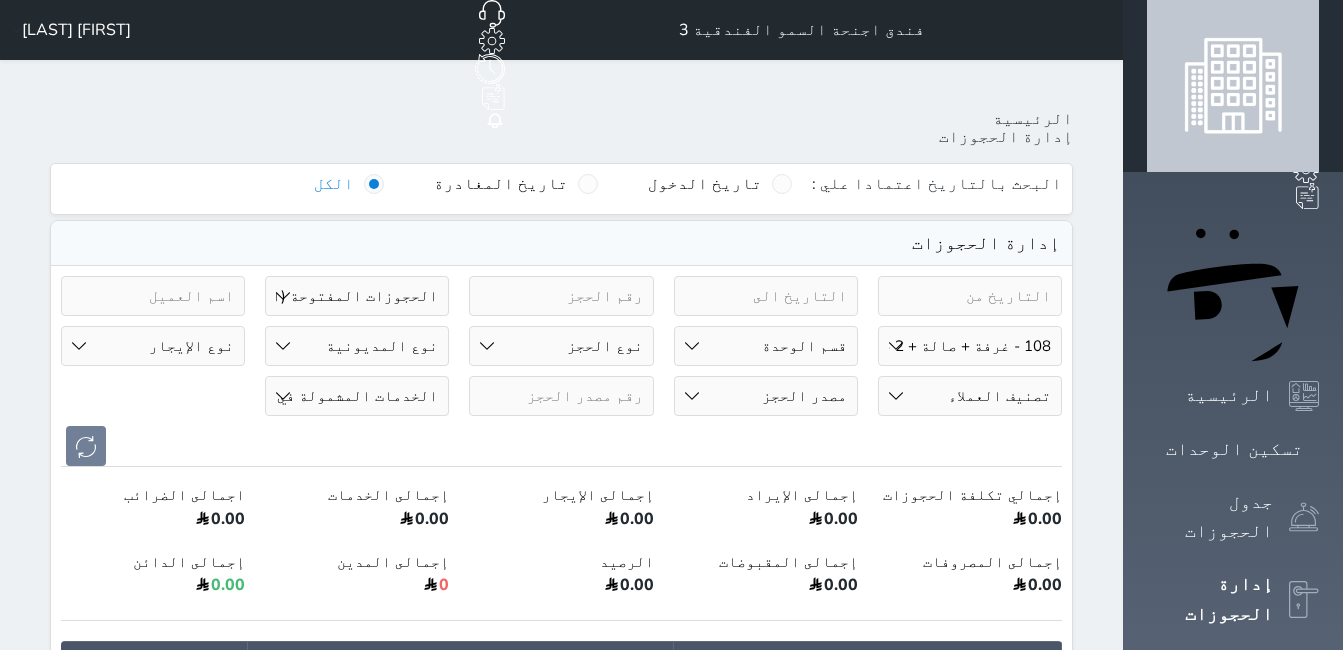 click on "حالة الحجز
الحجوزات المفتوحة (الكل)
الحجوزات المغلقة (الكل)
الحجوزات المفتوحة (مسجل دخول)
الحجوزات المغلقة (تسجيل مغادرة)
الحجوزات لم تسجل دخول
الحجوزات المؤكدة (الكل)
الحجوزات الملغية
الحجوزات المنتهية مهلة دفعها
حجوزات بانتظار الدفع" at bounding box center [357, 296] 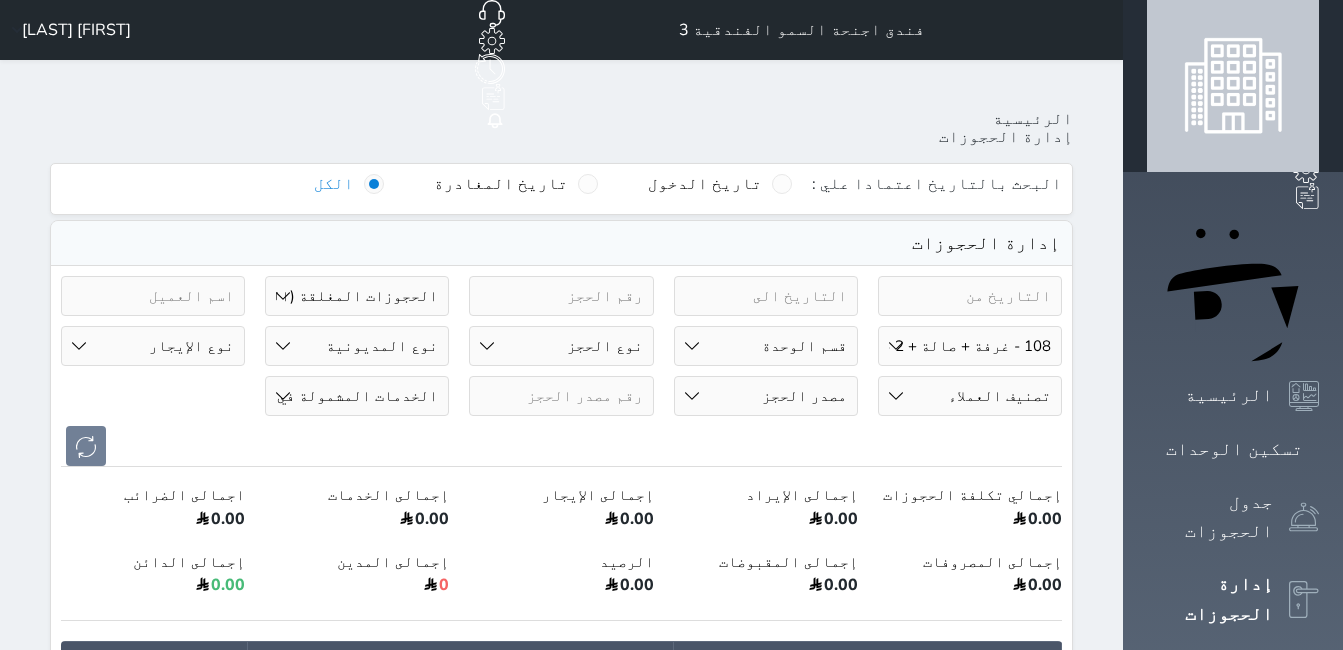 click on "حالة الحجز
الحجوزات المفتوحة (الكل)
الحجوزات المغلقة (الكل)
الحجوزات المفتوحة (مسجل دخول)
الحجوزات المغلقة (تسجيل مغادرة)
الحجوزات لم تسجل دخول
الحجوزات المؤكدة (الكل)
الحجوزات الملغية
الحجوزات المنتهية مهلة دفعها
حجوزات بانتظار الدفع" at bounding box center [357, 296] 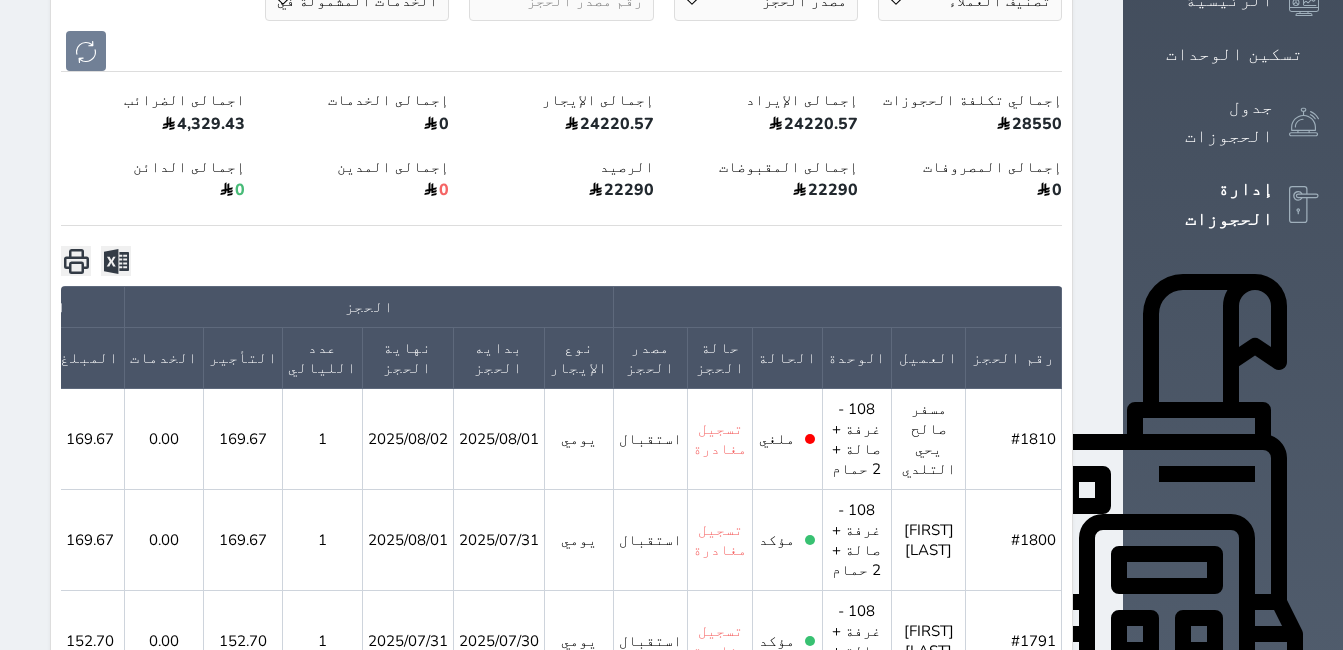scroll, scrollTop: 400, scrollLeft: 0, axis: vertical 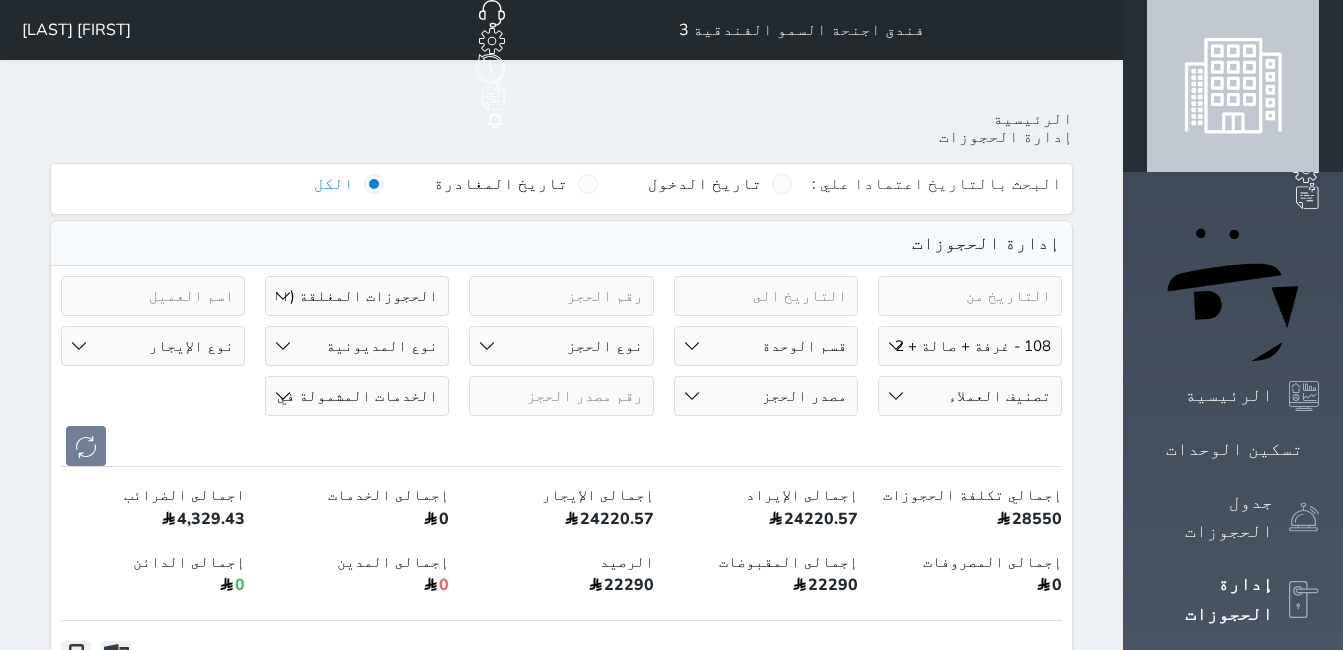 click on "حالة الحجز
الحجوزات المفتوحة (الكل)
الحجوزات المغلقة (الكل)
الحجوزات المفتوحة (مسجل دخول)
الحجوزات المغلقة (تسجيل مغادرة)
الحجوزات لم تسجل دخول
الحجوزات المؤكدة (الكل)
الحجوزات الملغية
الحجوزات المنتهية مهلة دفعها
حجوزات بانتظار الدفع" at bounding box center (357, 296) 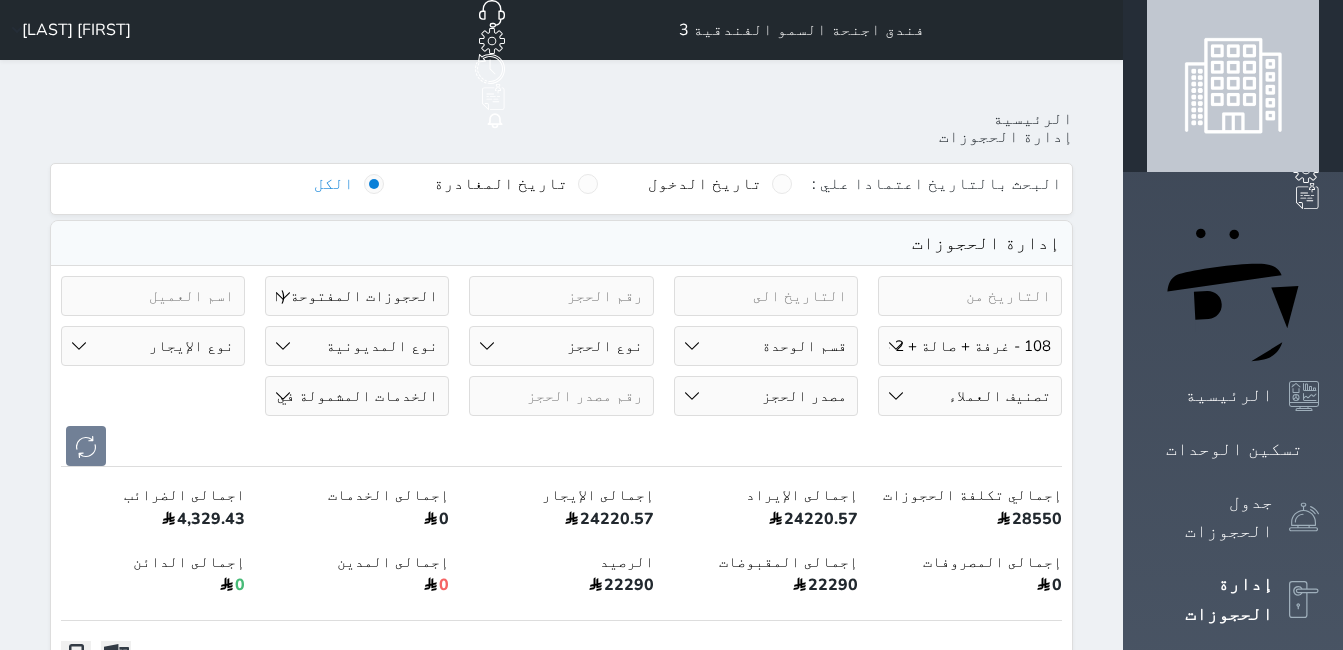 click on "حالة الحجز
الحجوزات المفتوحة (الكل)
الحجوزات المغلقة (الكل)
الحجوزات المفتوحة (مسجل دخول)
الحجوزات المغلقة (تسجيل مغادرة)
الحجوزات لم تسجل دخول
الحجوزات المؤكدة (الكل)
الحجوزات الملغية
الحجوزات المنتهية مهلة دفعها
حجوزات بانتظار الدفع" at bounding box center [357, 296] 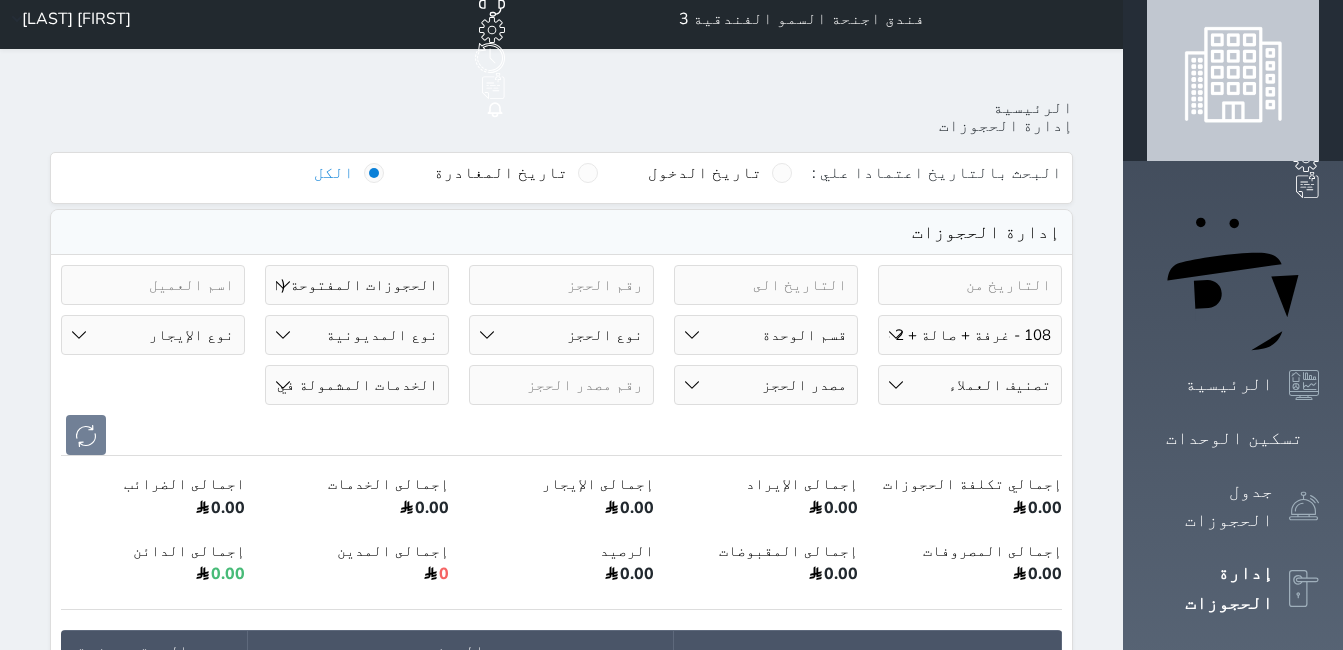 scroll, scrollTop: 0, scrollLeft: 0, axis: both 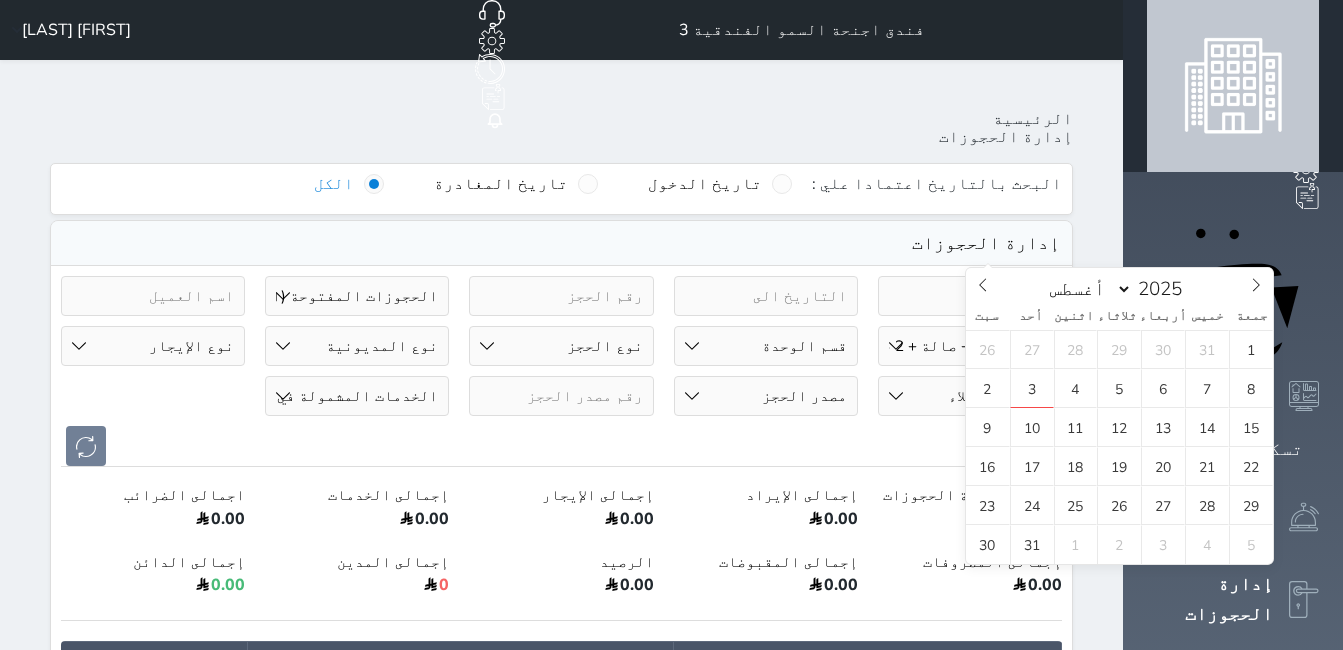 click at bounding box center [970, 296] 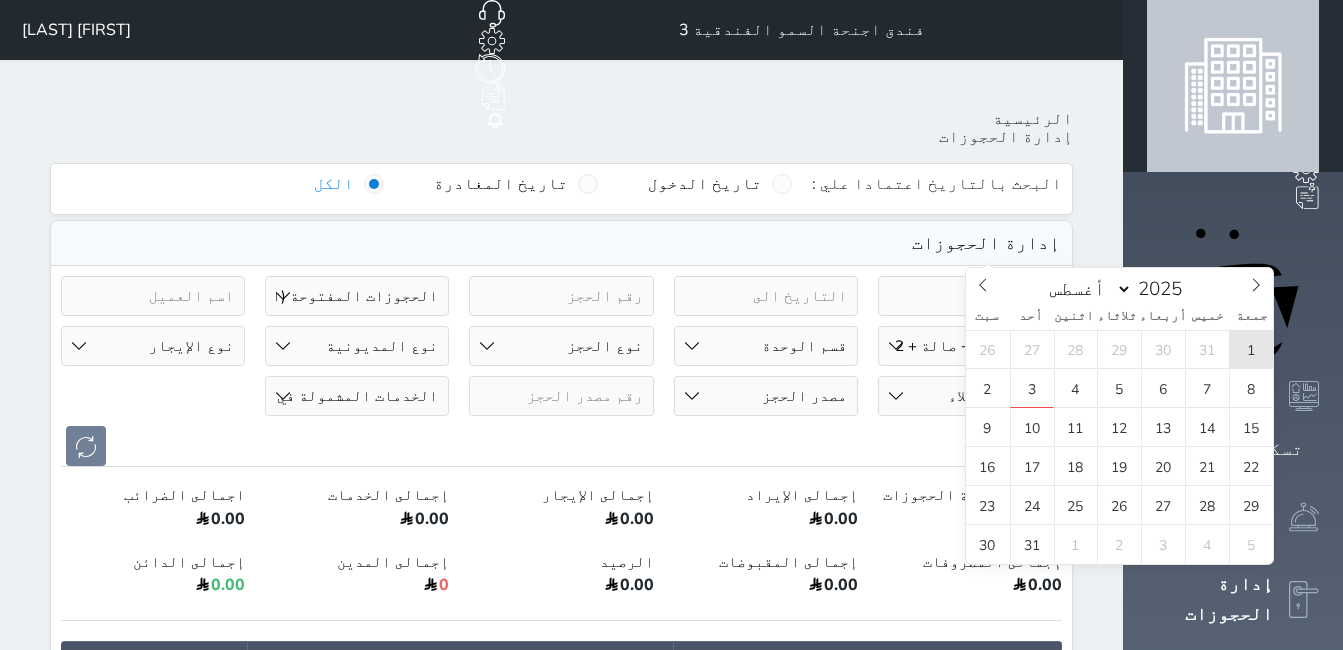 click on "1" at bounding box center [1251, 349] 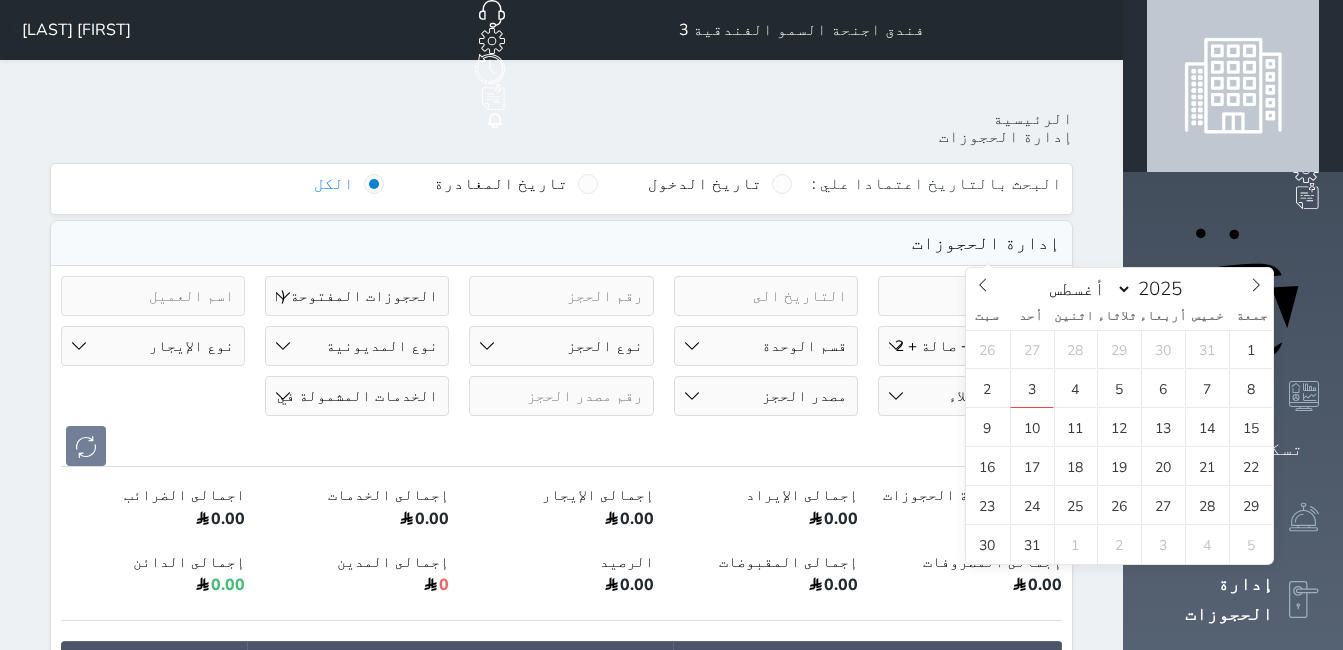 type on "2025-08-01" 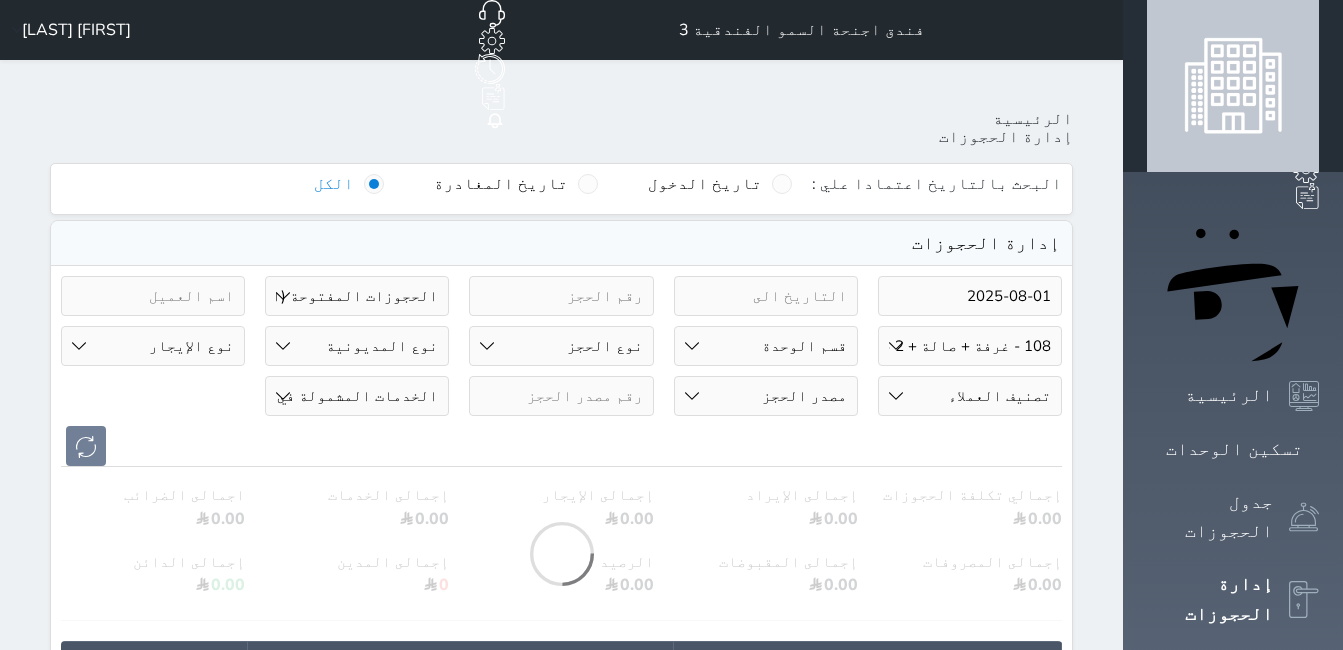 click at bounding box center [766, 296] 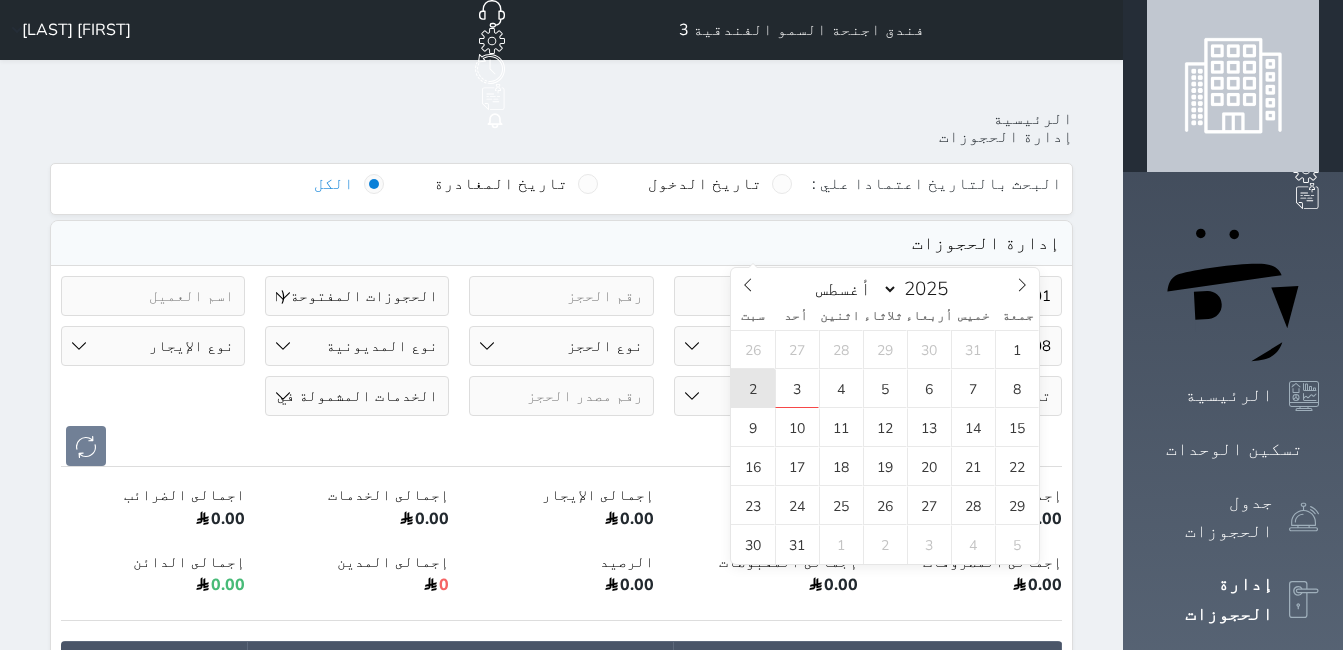 click on "2" at bounding box center (753, 388) 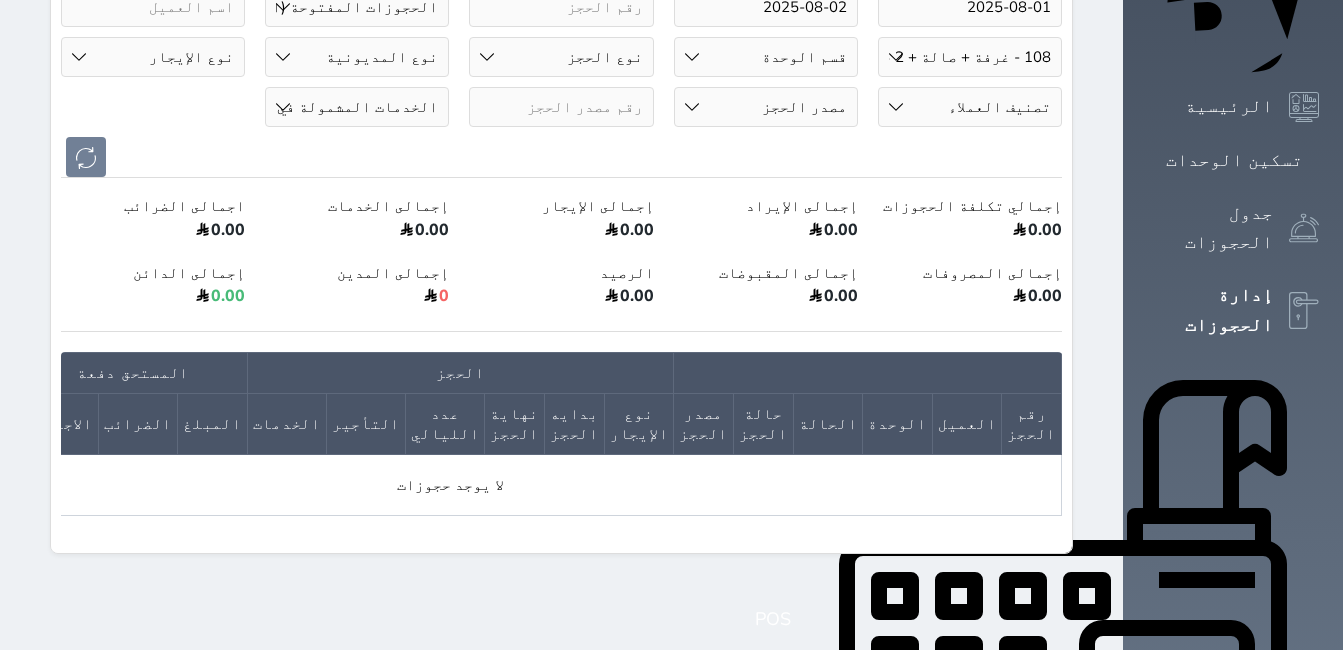 scroll, scrollTop: 300, scrollLeft: 0, axis: vertical 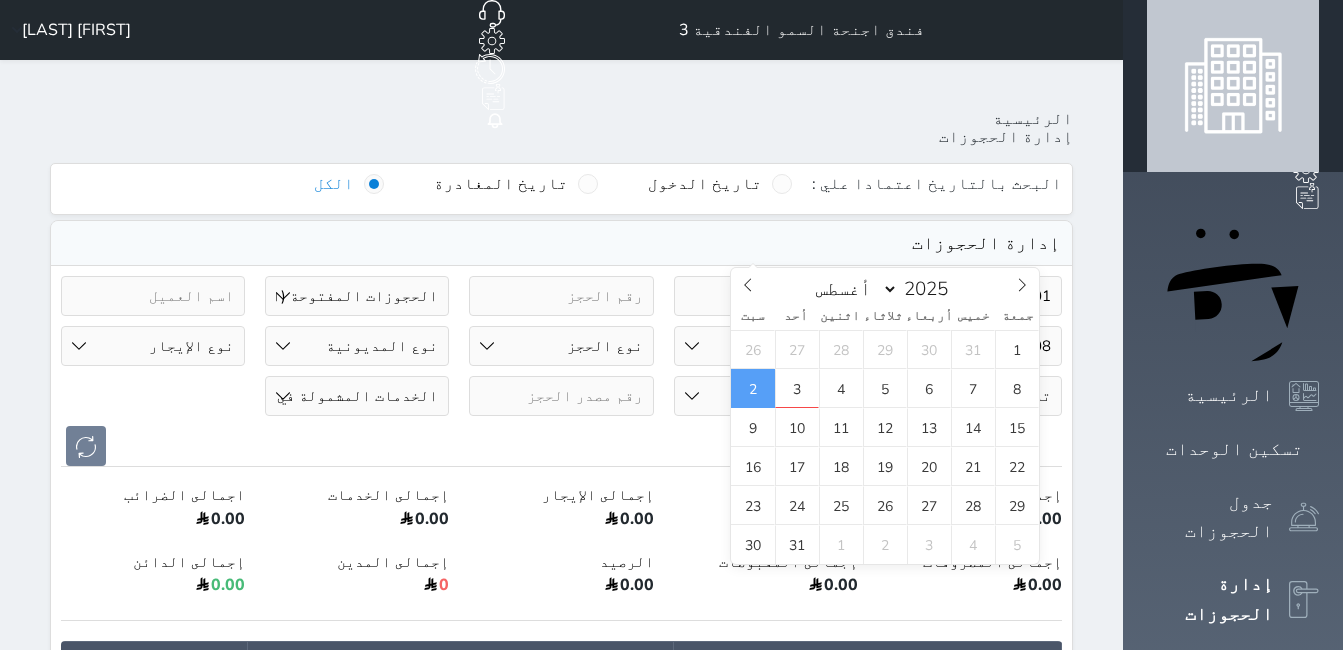 click on "Your browser does not support the audio element.
حجز جماعي جديد   حجز جديد             الرئيسية     تسكين الوحدات     جدول الحجوزات     إدارة الحجوزات     POS     الإدارة المالية     العملاء     تقييمات العملاء     الوحدات     الخدمات     التقارير     الإعدادات     الدعم الفني
فندق اجنحة السمو الفندقية 3
حجز جماعي جديد   حجز جديد   غير مرتبط مع منصة زاتكا المرحلة الثانية   مرتبط مع شموس   مرتبط مع المنصة الوطنية للرصد السياحي             إشعار   الغرفة   النزيل   المصدر
[FIRST] [LAST]
الرئيسية إدارة الحجوزات   البحث بالتاريخ اعتمادا علي :        تاريخ الدخول       تاريخ المغادرة" at bounding box center [671, 325] 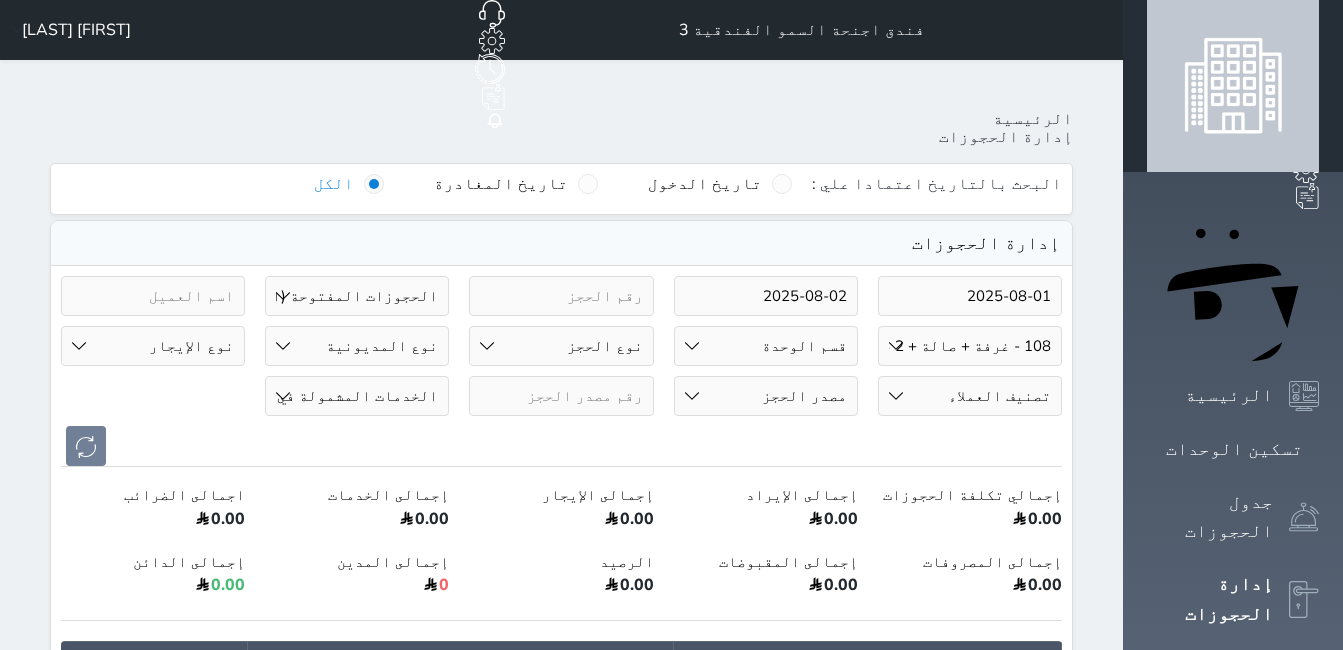 click on "[FIRST] [LAST]" at bounding box center (76, 30) 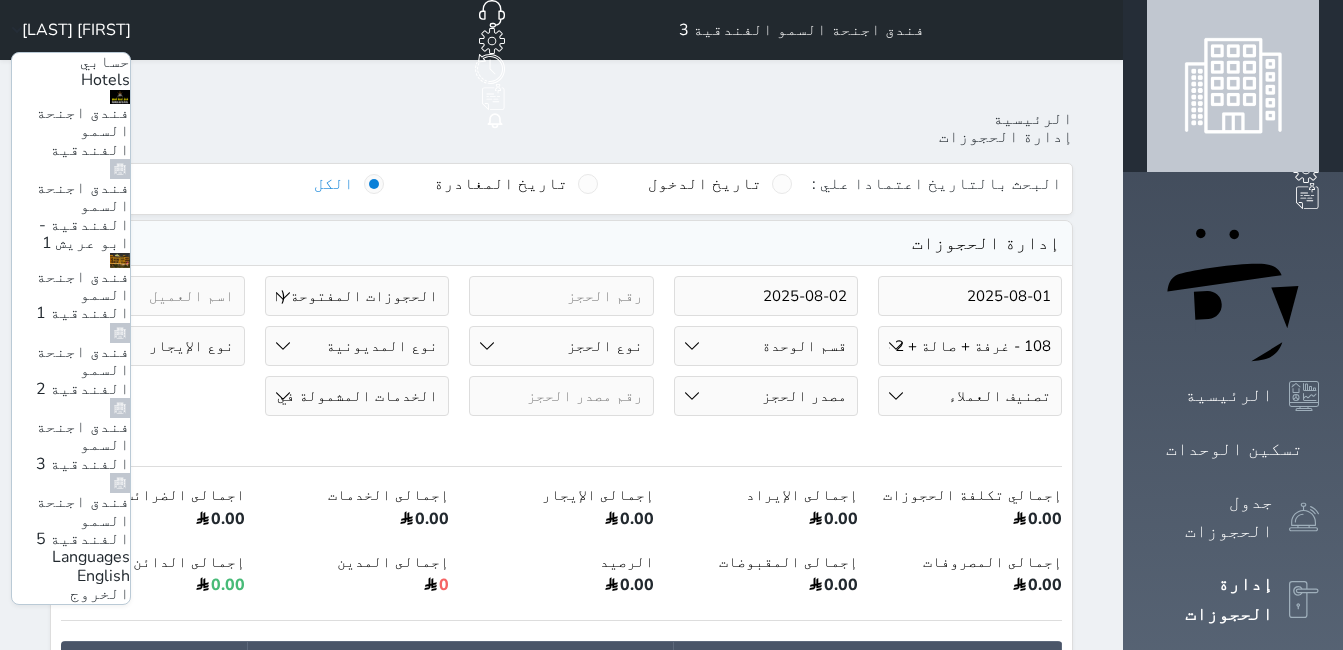 click on "فندق اجنحة السمو الفندقية 5" at bounding box center [83, 520] 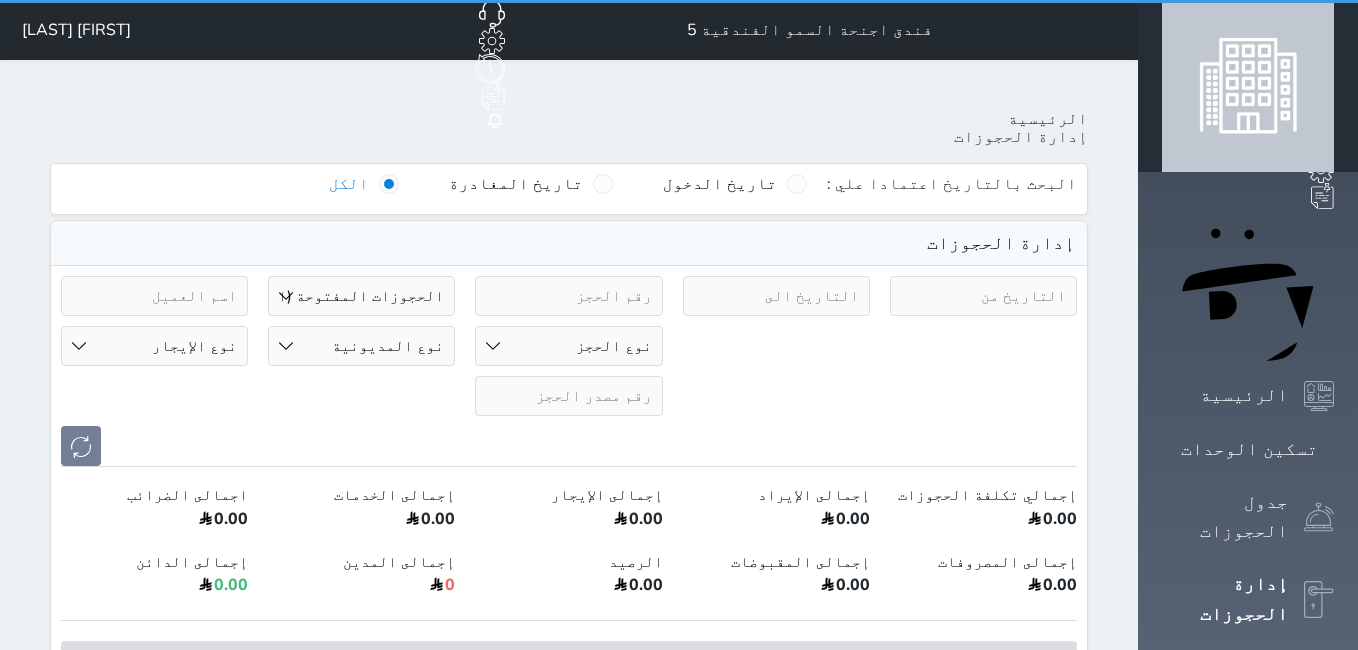 select on "open_all" 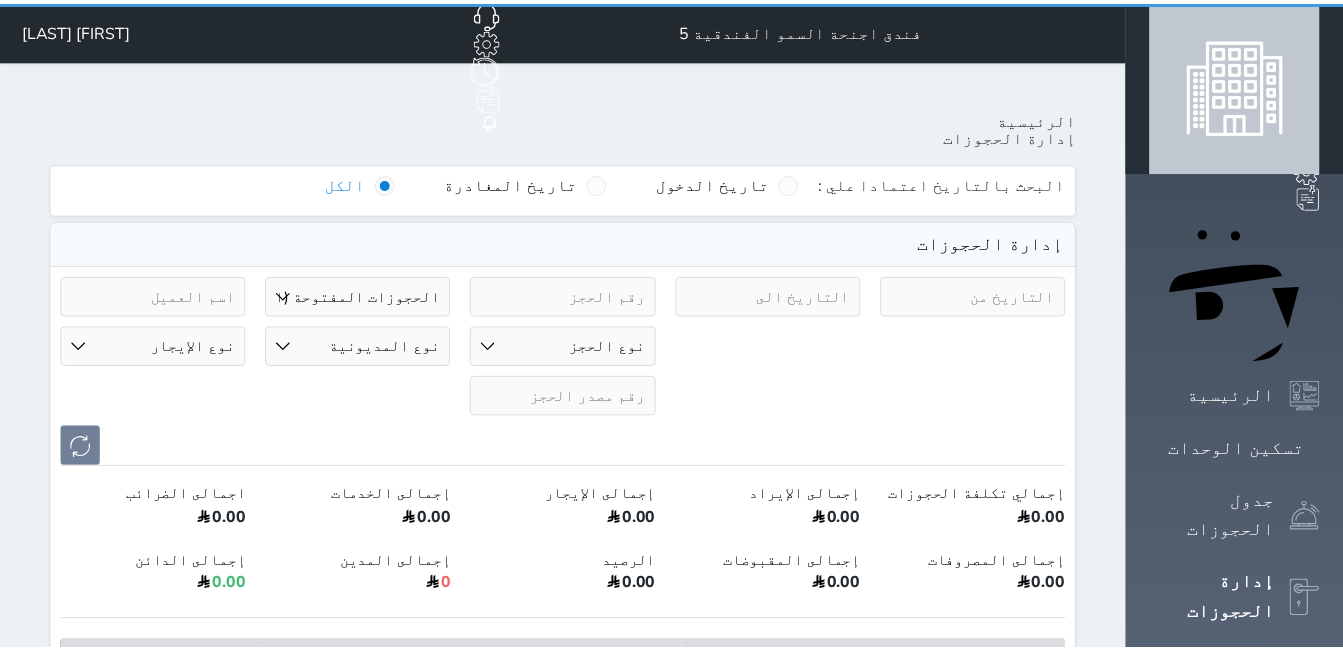 scroll, scrollTop: 0, scrollLeft: 0, axis: both 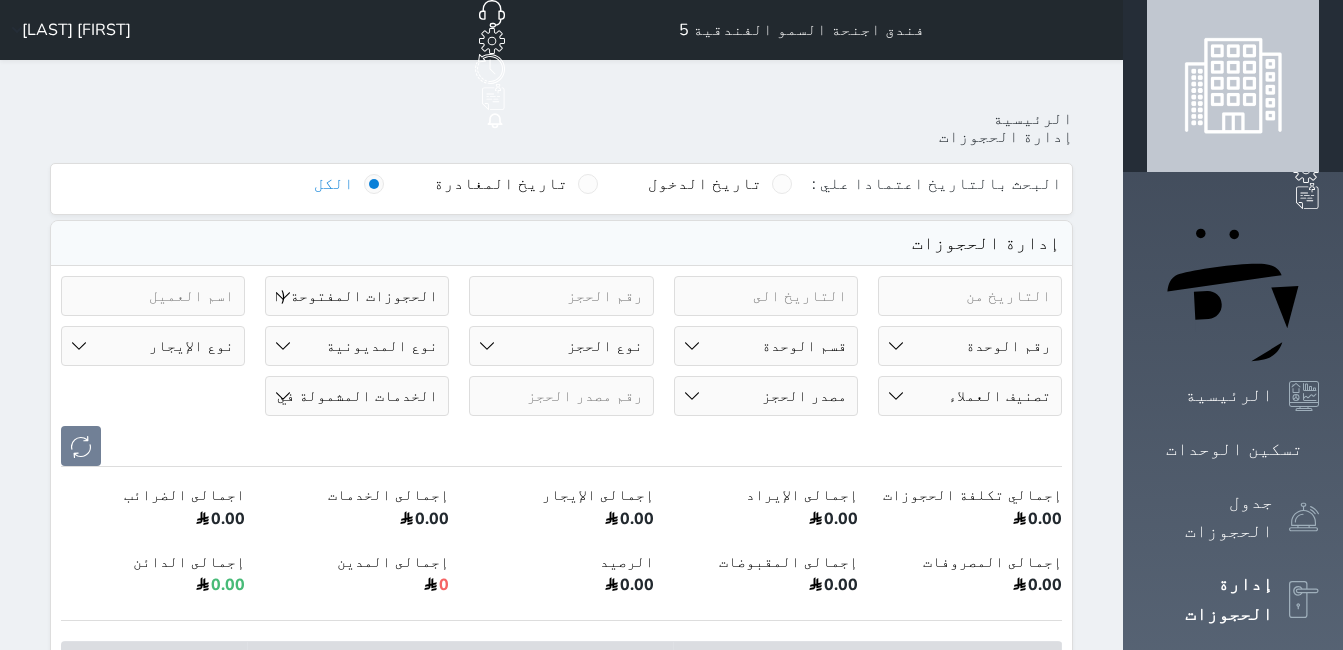 click on "رقم الوحدة
101 - غرفة سرير
102 - غرفة سرير
103 - غرفة سرير
104 - غرفة سرير
105 - غرفة سرير
106 - غرفة سرير
107 - غرفة سريرين
108 - غرفة سريرين
109 - غرفة سرير
110 - غرفة سرير
111 - غرفة سرير
112 - غرفة سرير
113 - غرفة سرير
114 - غرفة سرير
115 - غرفة سرير
116 - غرفة سرير
117 - غرفة سرير
118 - غرفة سريرين" at bounding box center (970, 346) 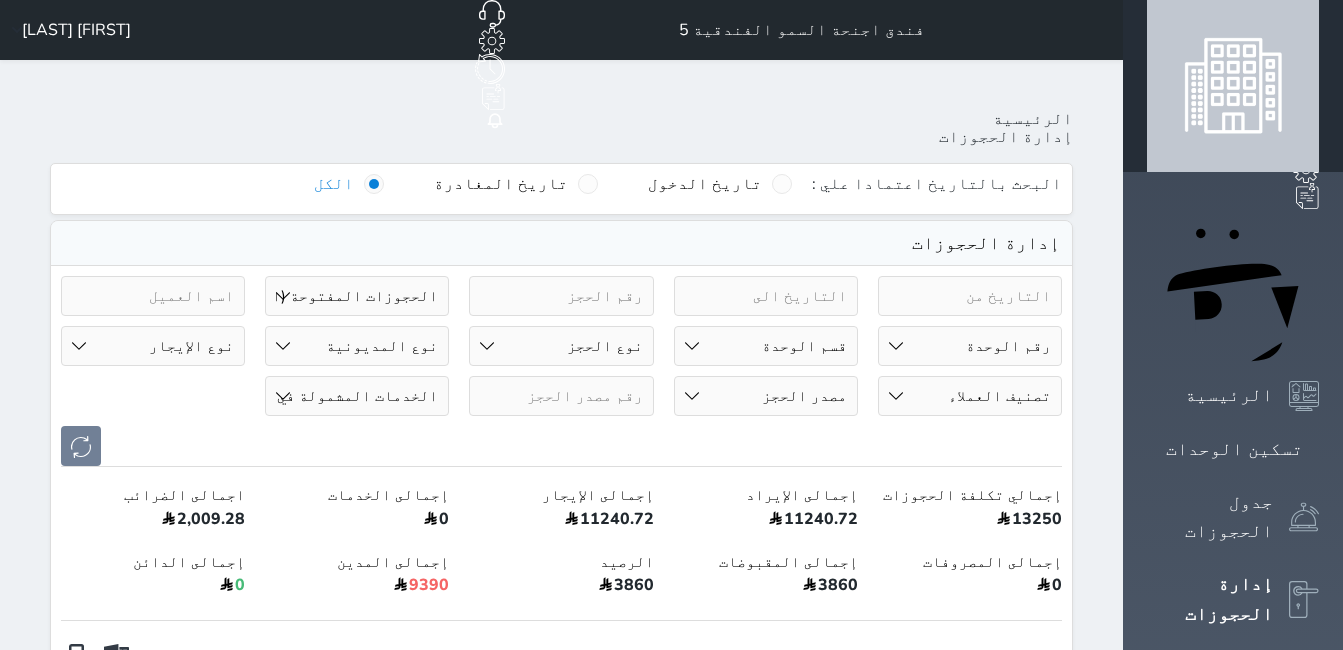 click at bounding box center [153, 296] 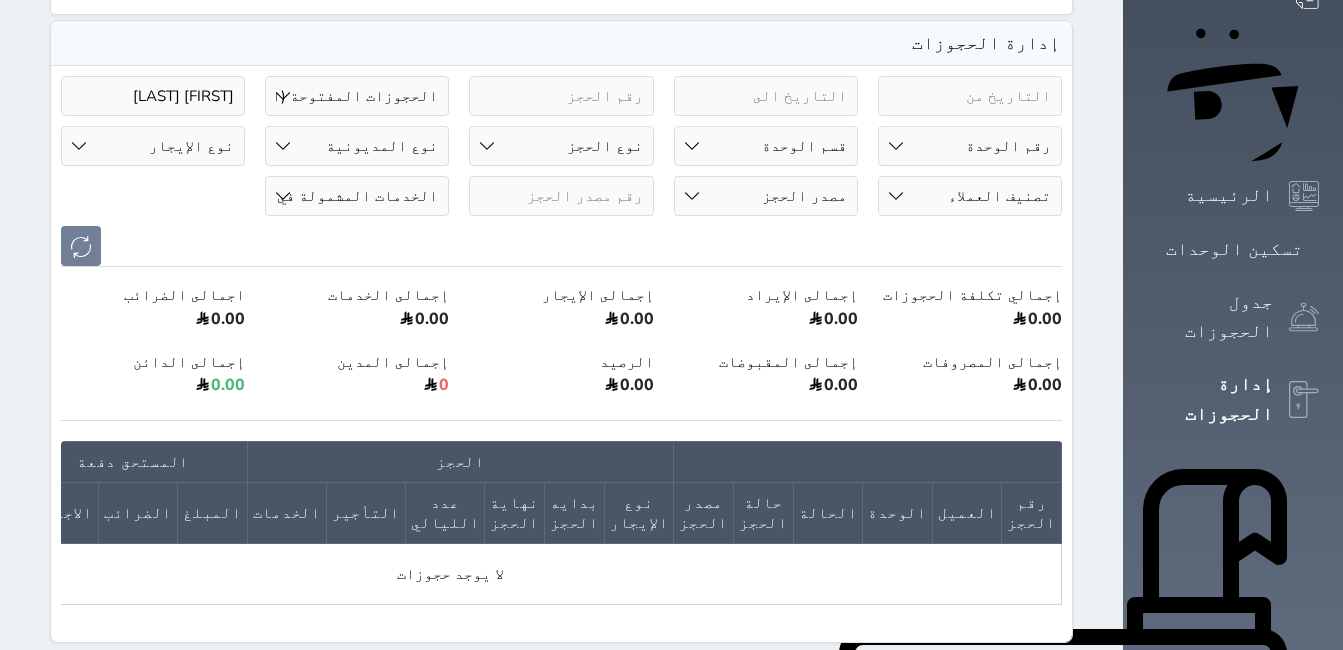 scroll, scrollTop: 0, scrollLeft: 0, axis: both 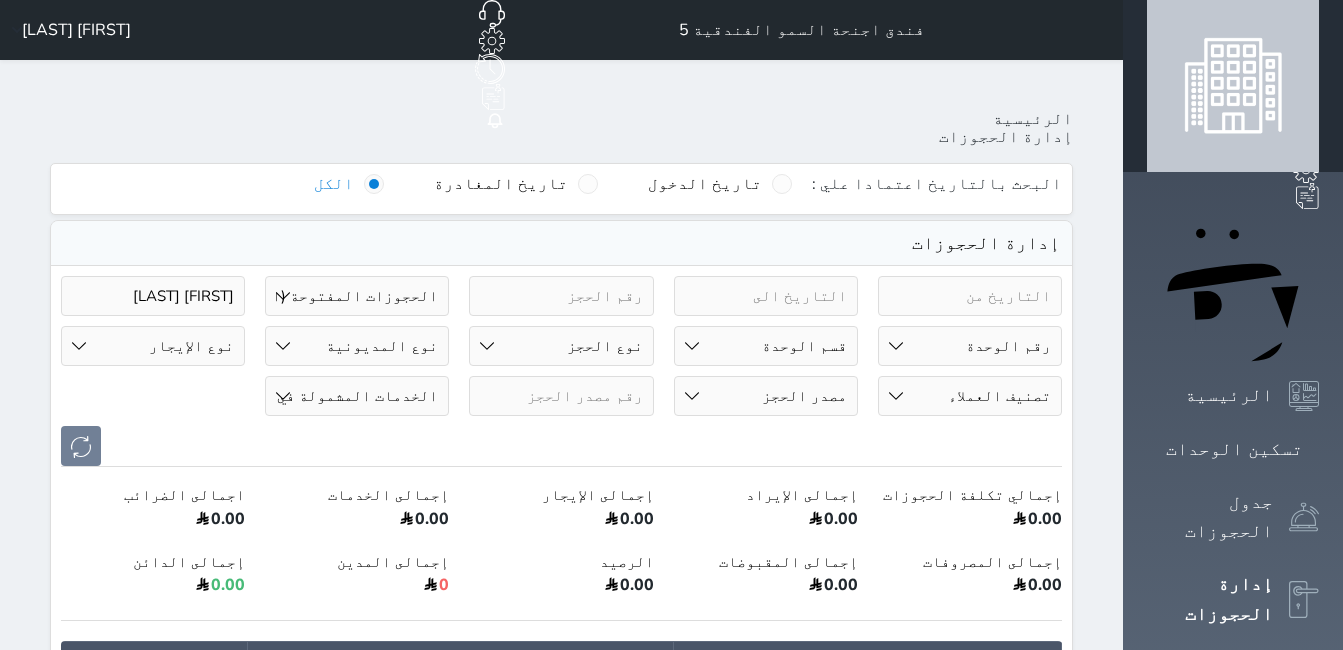 type on "يزيد محمد الزهراني" 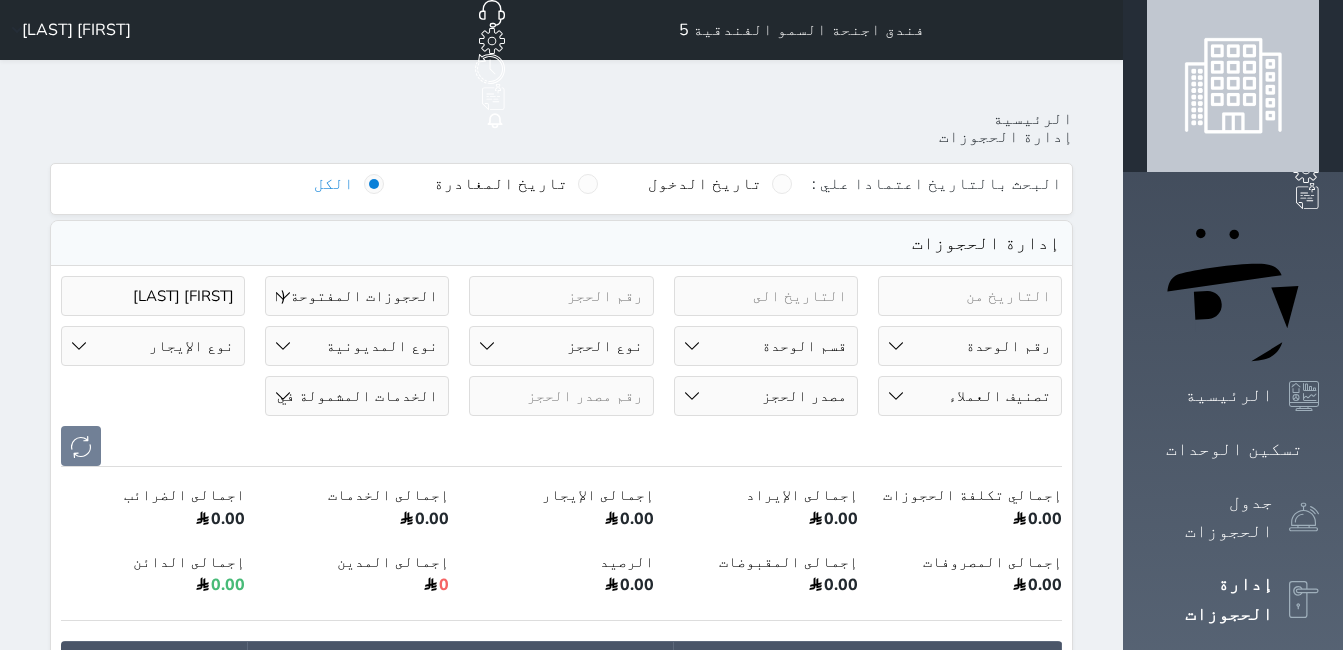 click on "حالة الحجز
الحجوزات المفتوحة (الكل)
الحجوزات المغلقة (الكل)
الحجوزات المفتوحة (مسجل دخول)
الحجوزات المغلقة (تسجيل مغادرة)
الحجوزات لم تسجل دخول
الحجوزات المؤكدة (الكل)
الحجوزات الملغية
الحجوزات المنتهية مهلة دفعها
حجوزات بانتظار الدفع" at bounding box center [357, 296] 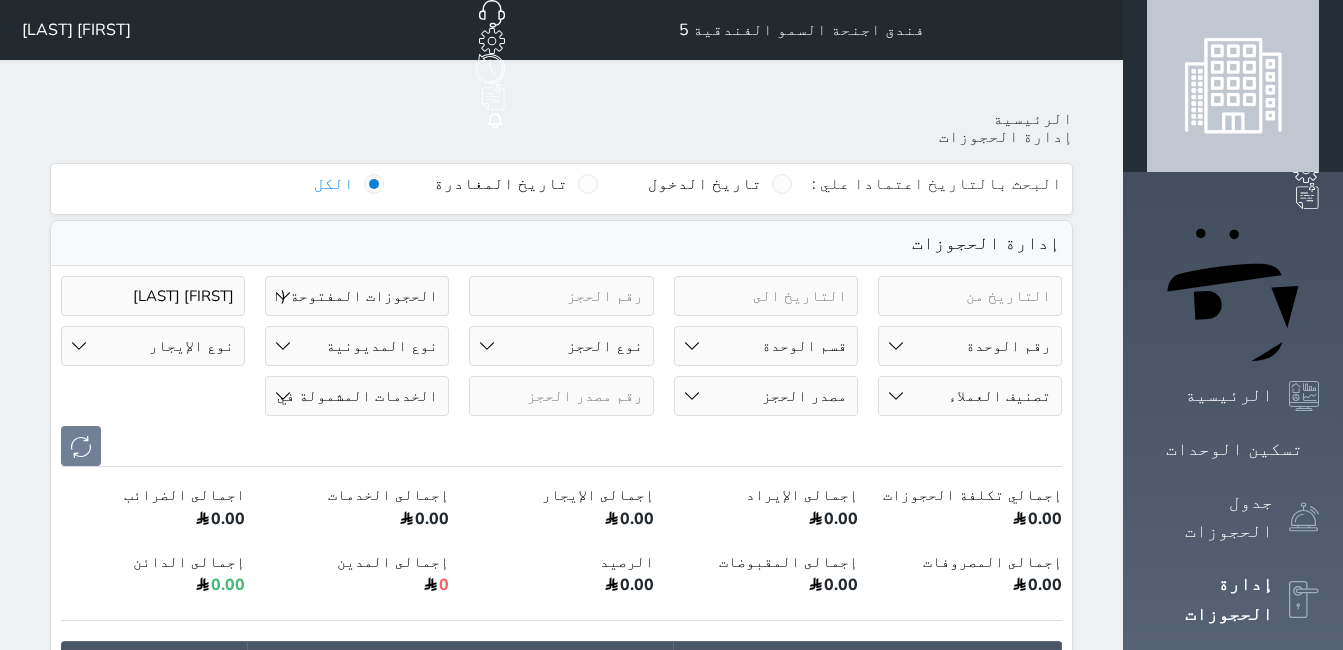select on "closed_all" 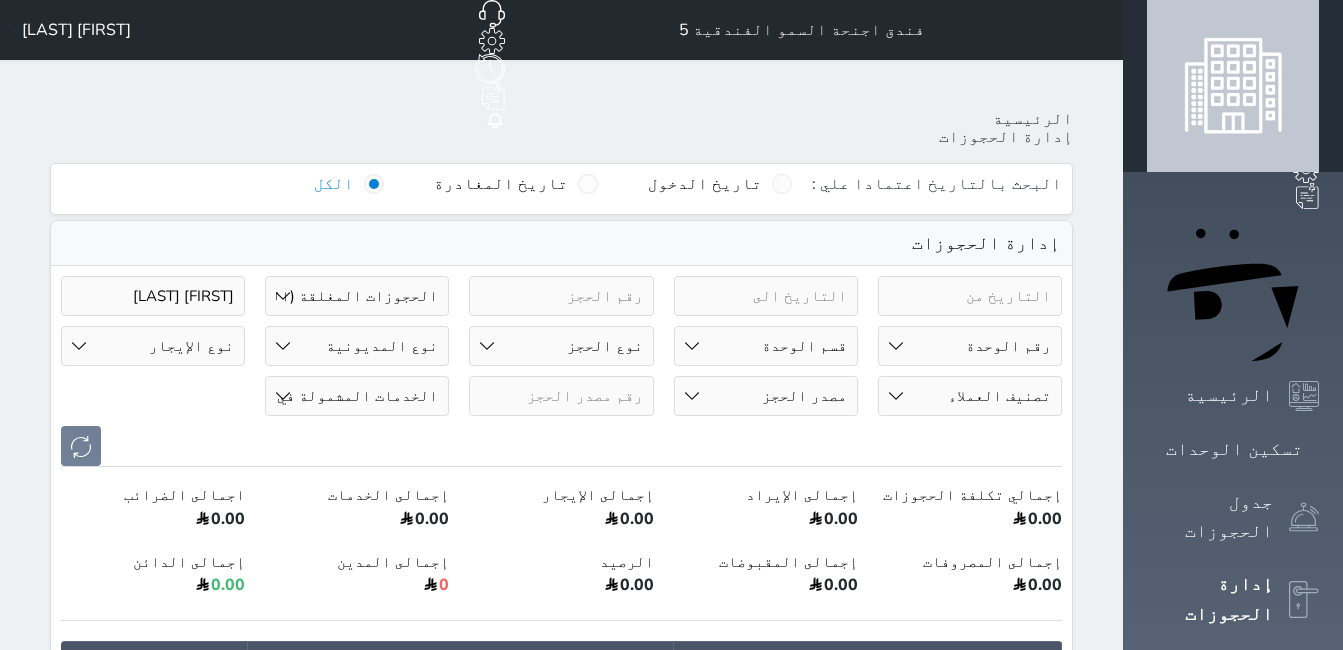 click on "حالة الحجز
الحجوزات المفتوحة (الكل)
الحجوزات المغلقة (الكل)
الحجوزات المفتوحة (مسجل دخول)
الحجوزات المغلقة (تسجيل مغادرة)
الحجوزات لم تسجل دخول
الحجوزات المؤكدة (الكل)
الحجوزات الملغية
الحجوزات المنتهية مهلة دفعها
حجوزات بانتظار الدفع" at bounding box center (357, 296) 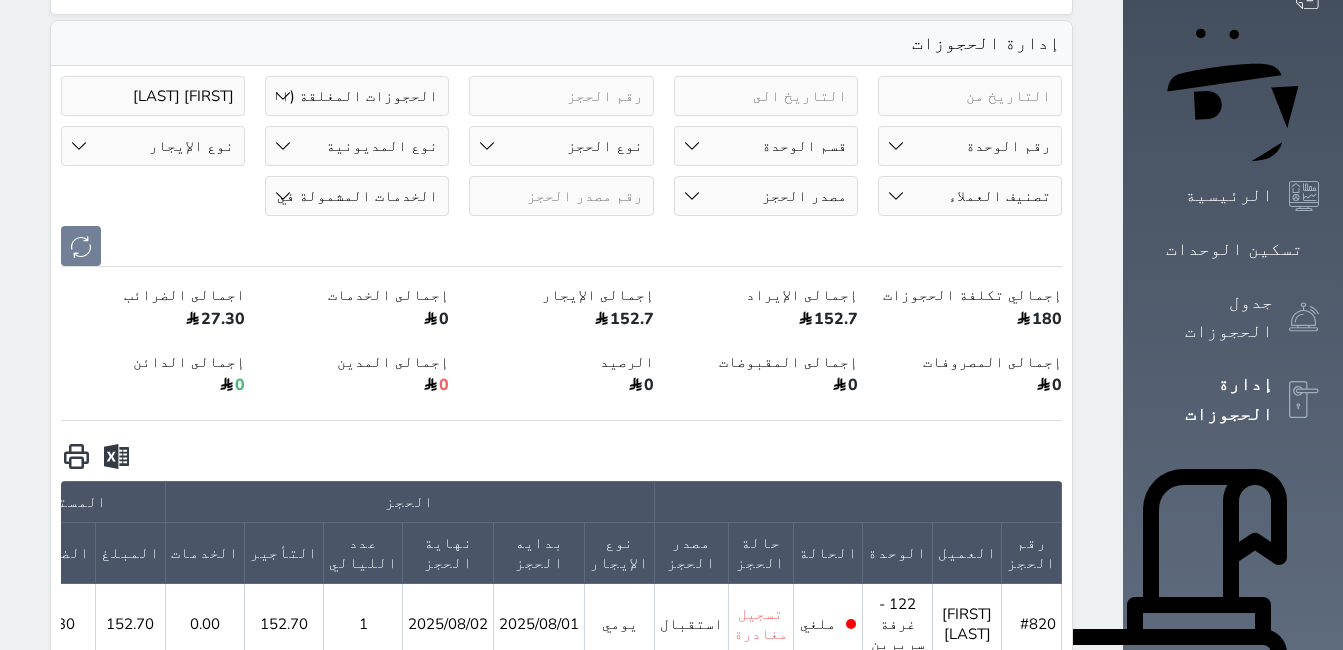 scroll, scrollTop: 300, scrollLeft: 0, axis: vertical 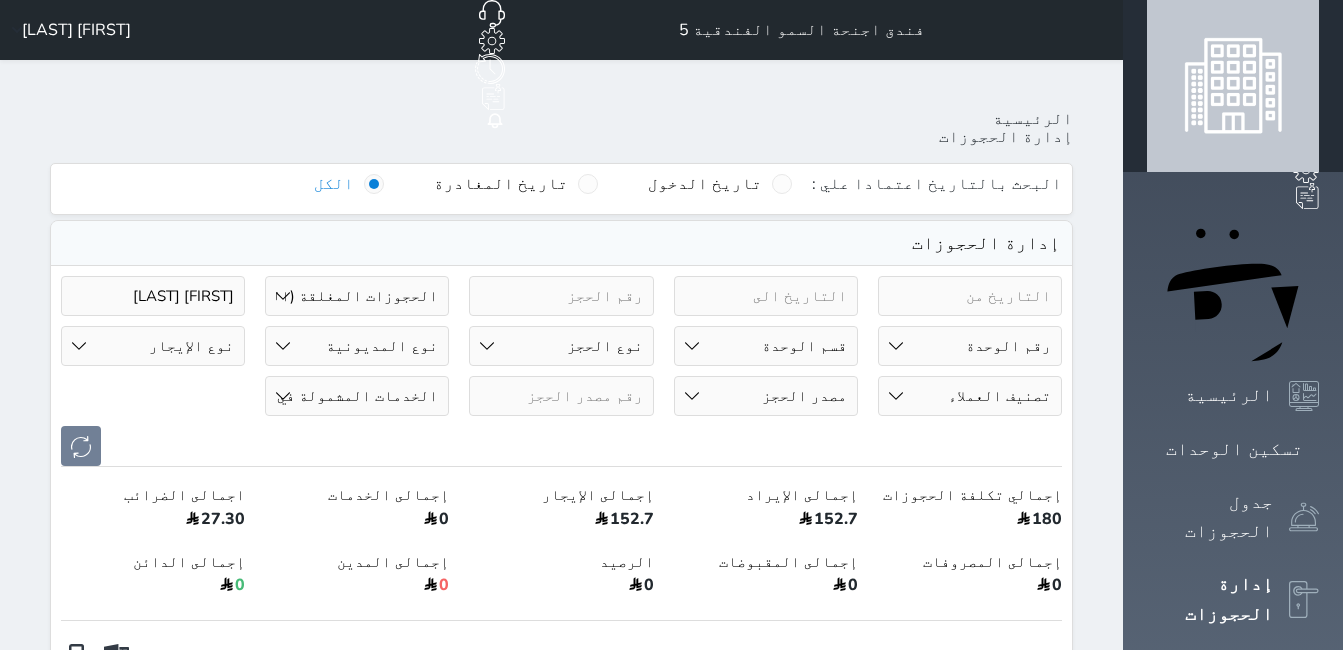 click on "[FIRST] [LAST]" at bounding box center [76, 30] 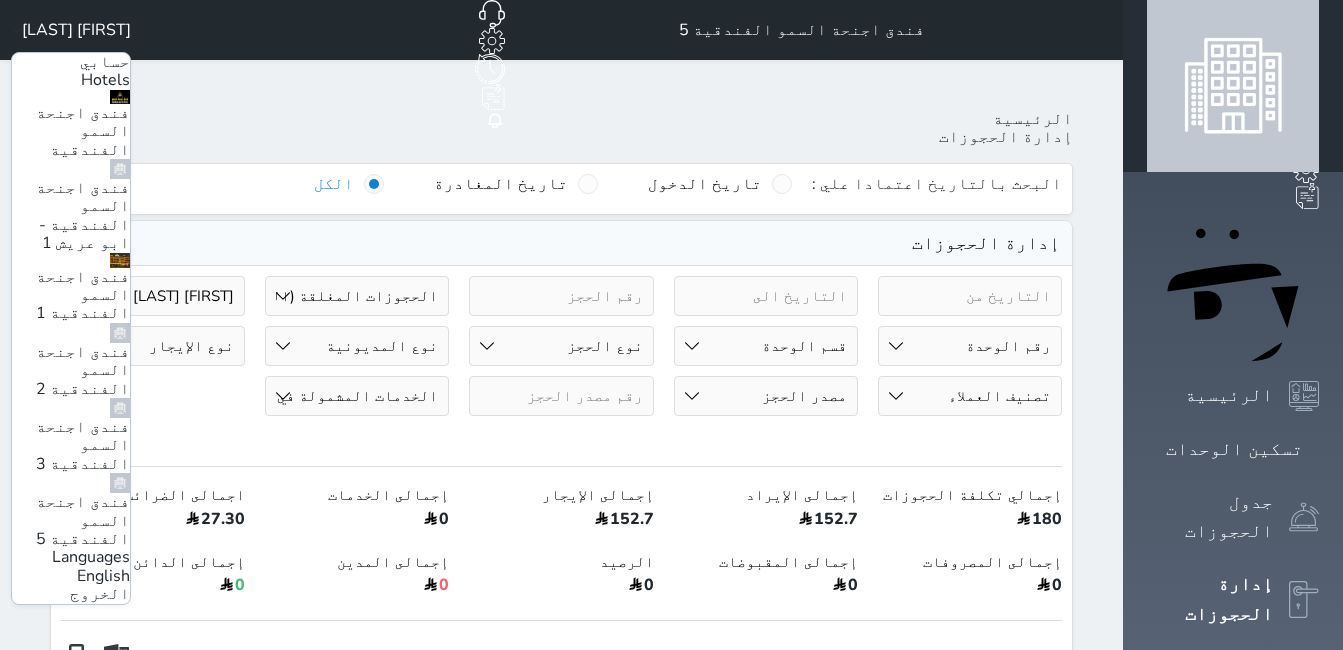 click on "فندق اجنحة السمو الفندقية" at bounding box center [83, 131] 